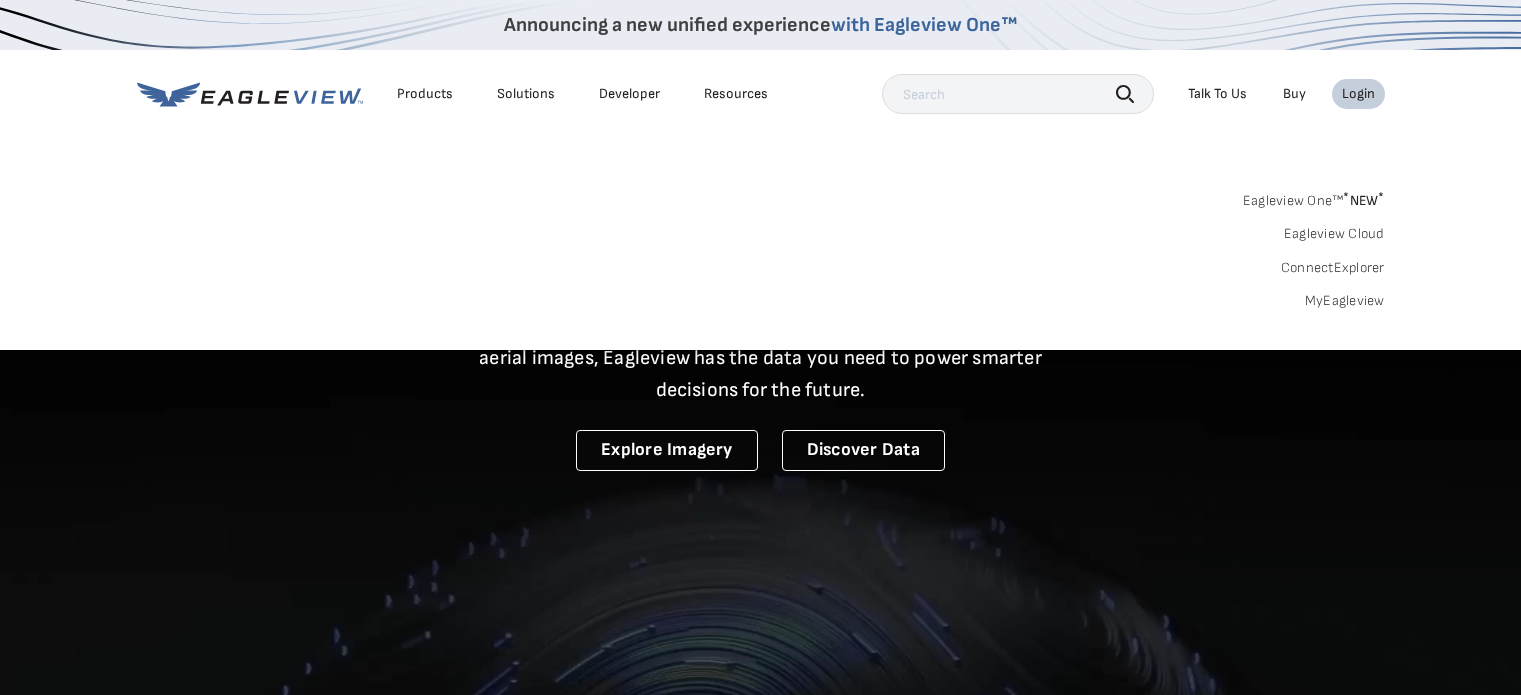 scroll, scrollTop: 0, scrollLeft: 0, axis: both 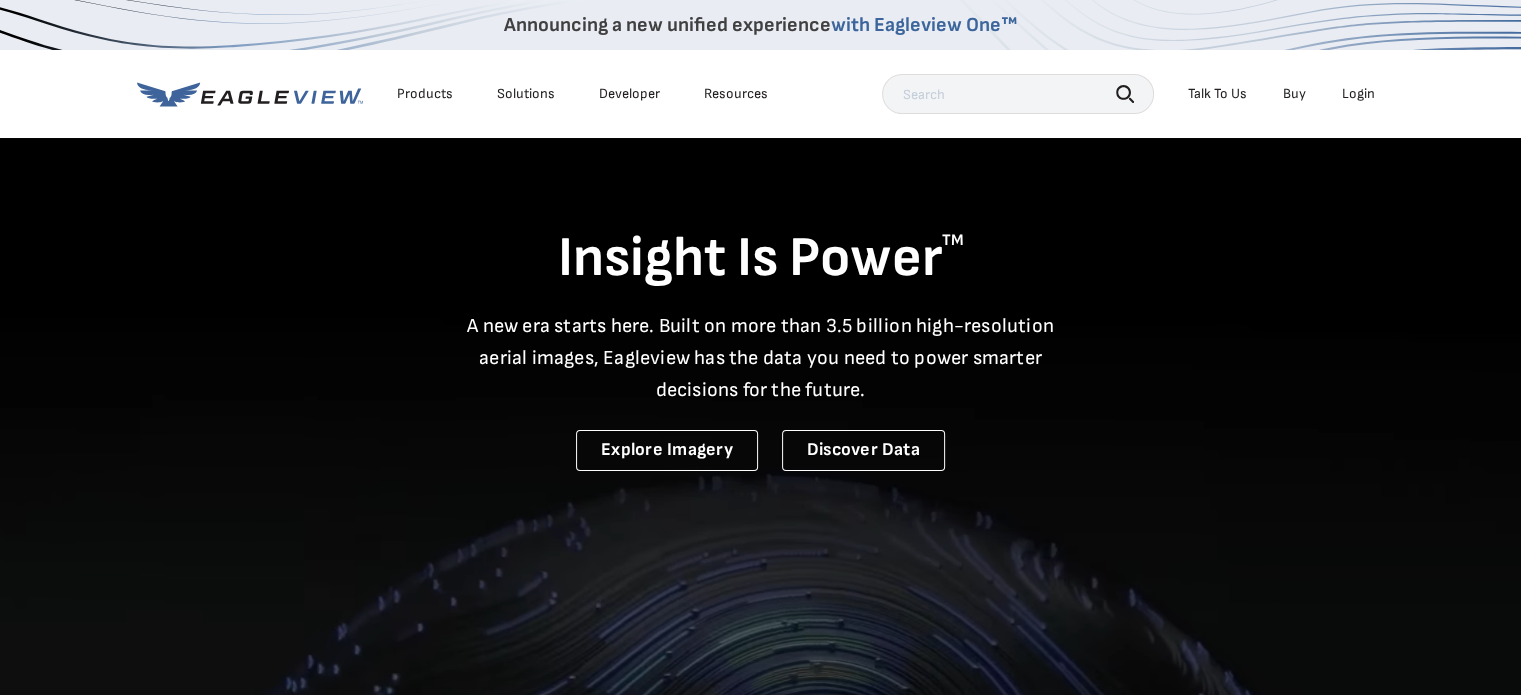 click on "Login" at bounding box center (1358, 94) 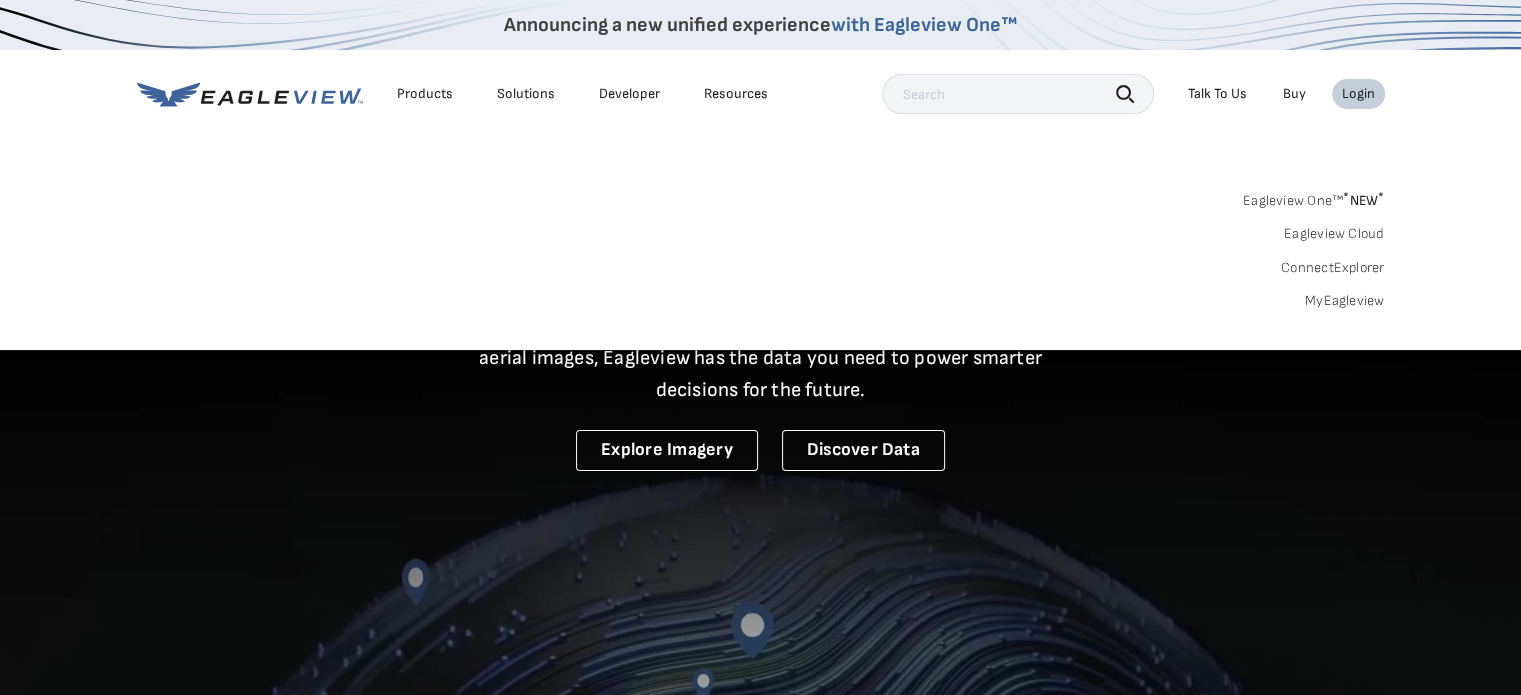 click on "MyEagleview" at bounding box center (1345, 301) 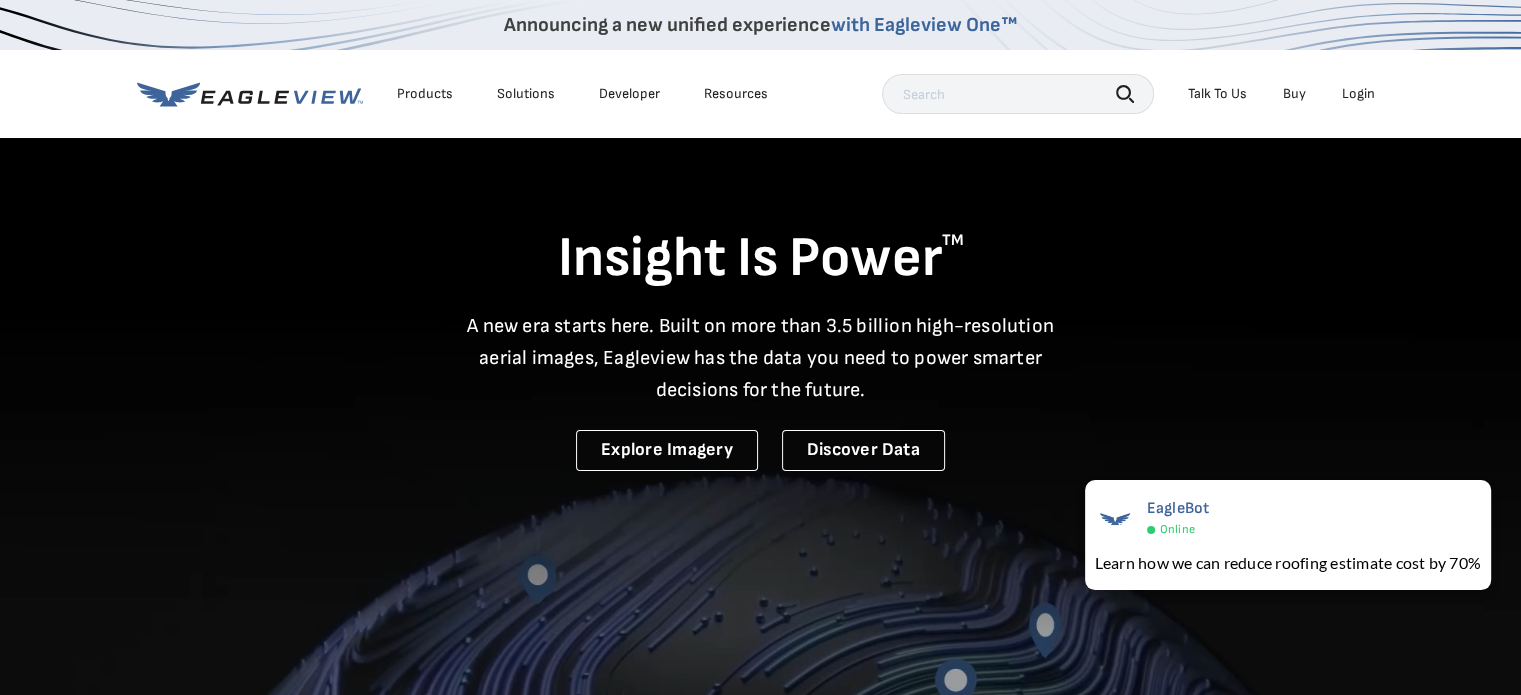 click on "Login" at bounding box center [1358, 94] 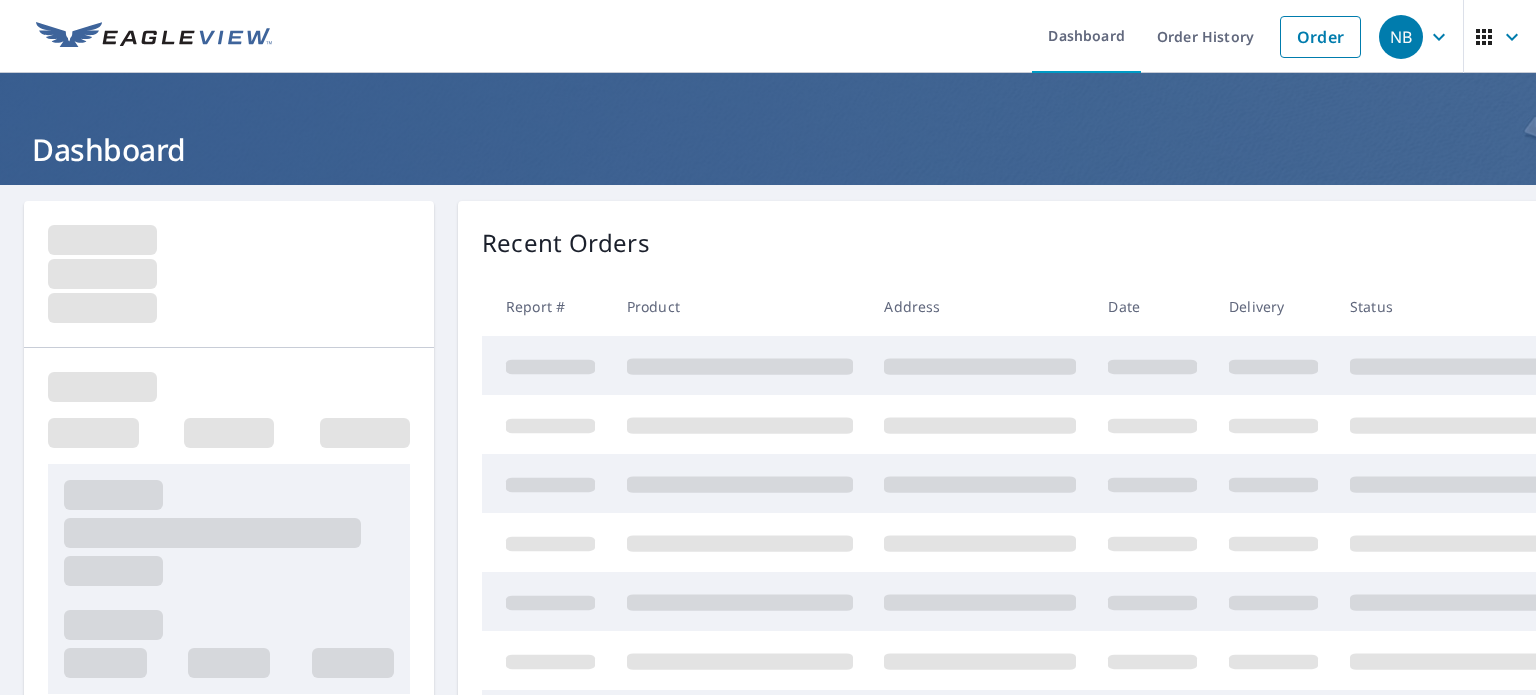 scroll, scrollTop: 0, scrollLeft: 0, axis: both 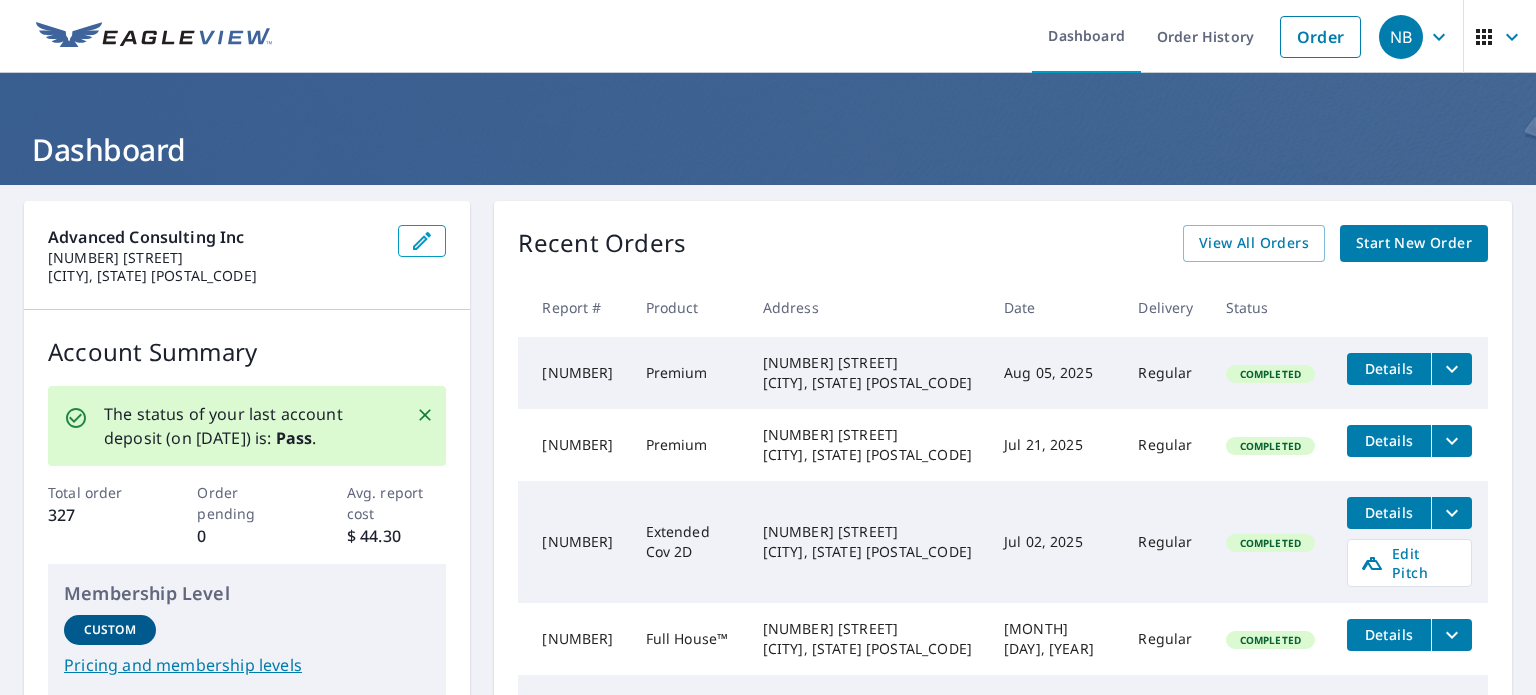 click on "Start New Order" at bounding box center (1414, 243) 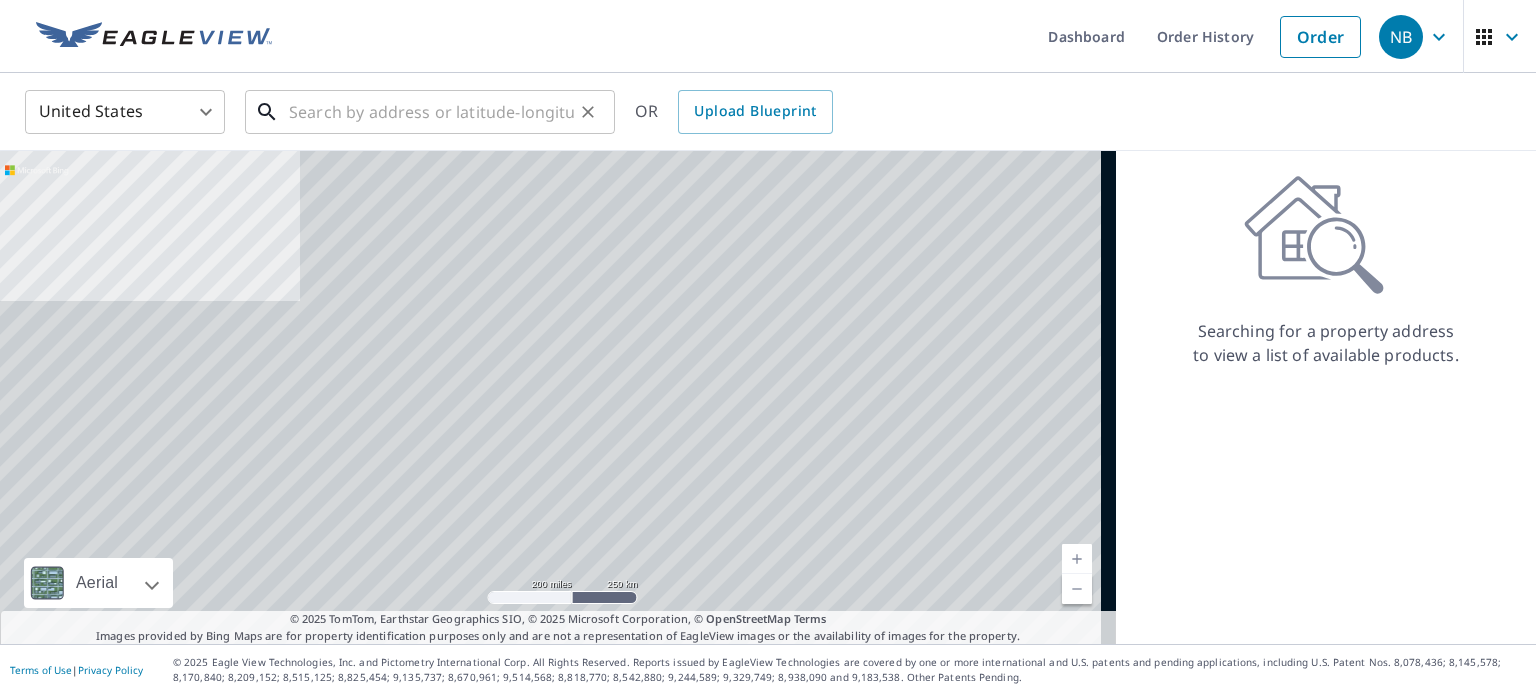 click at bounding box center [431, 112] 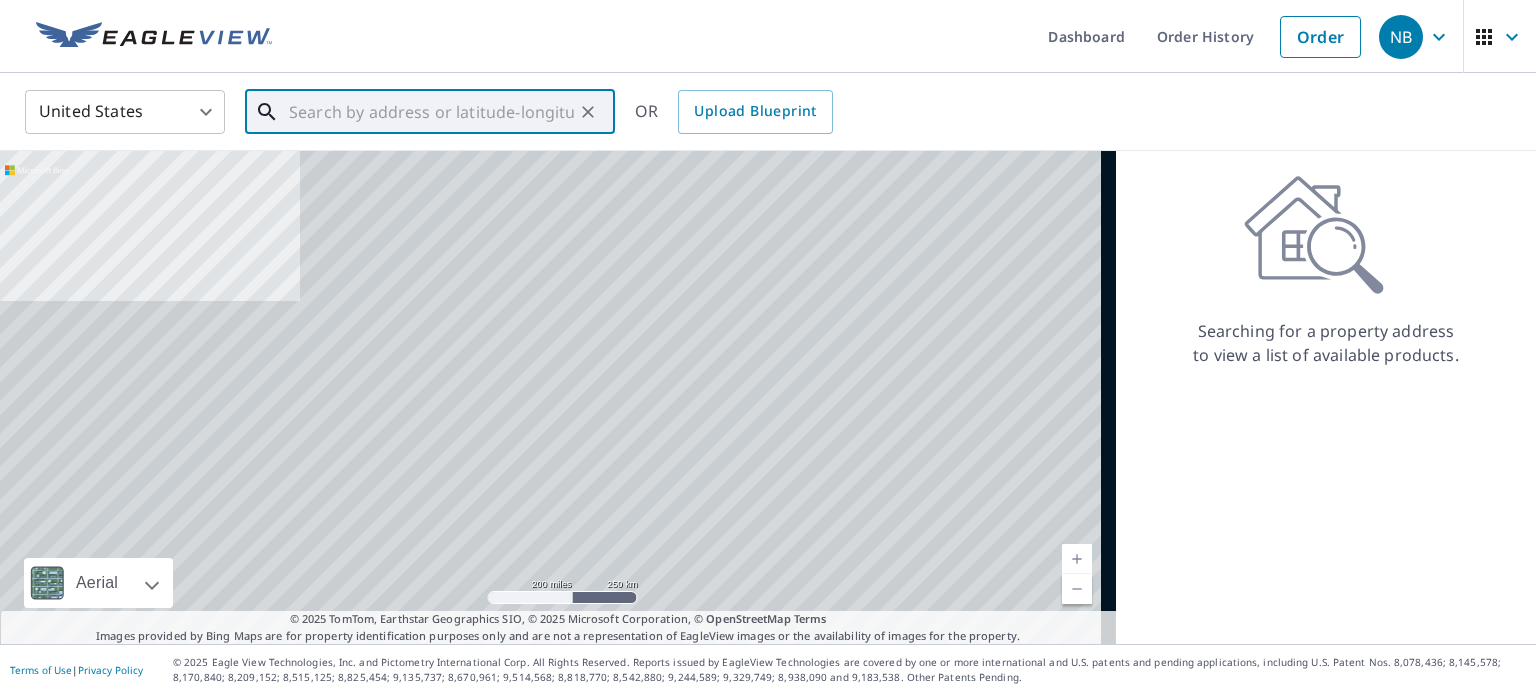 paste on "[NUMBER] [STREET] [CITY] [STATE] [POSTAL_CODE]" 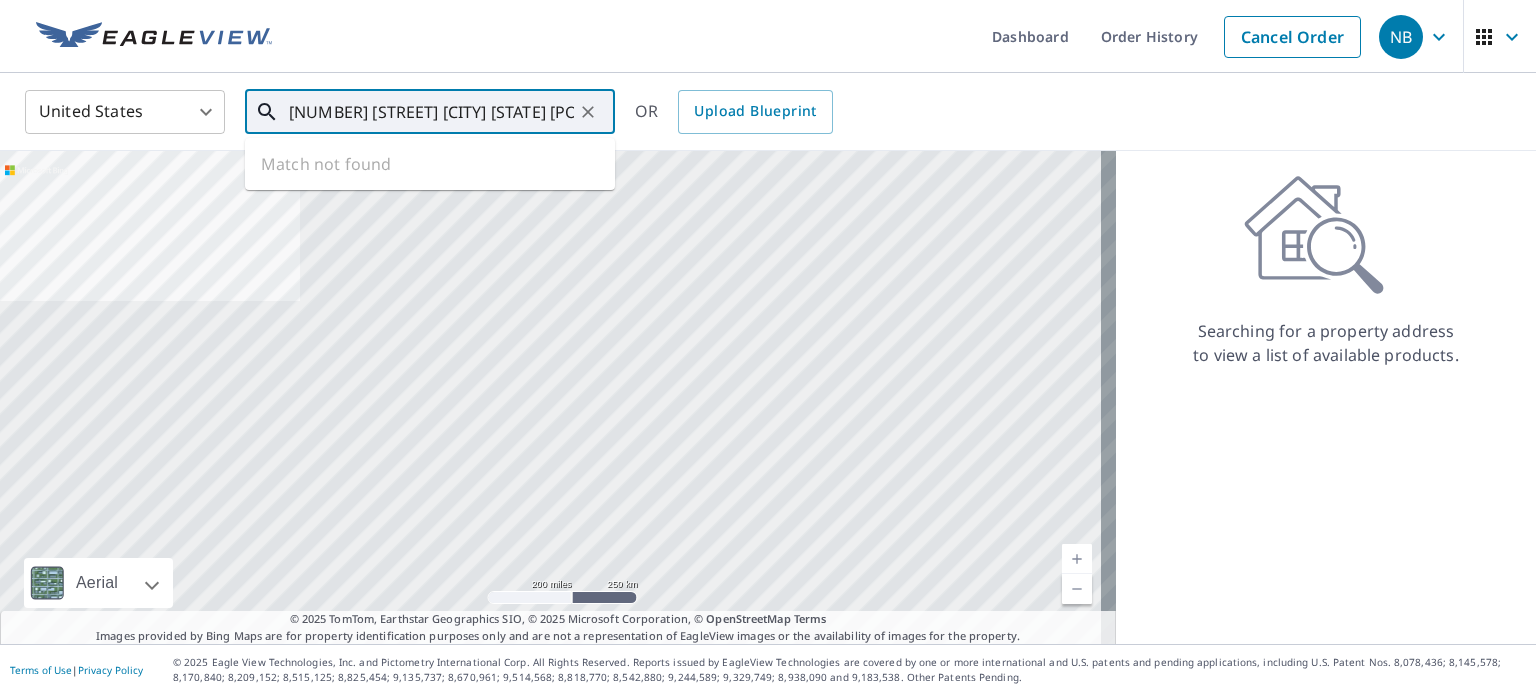 scroll, scrollTop: 0, scrollLeft: 26, axis: horizontal 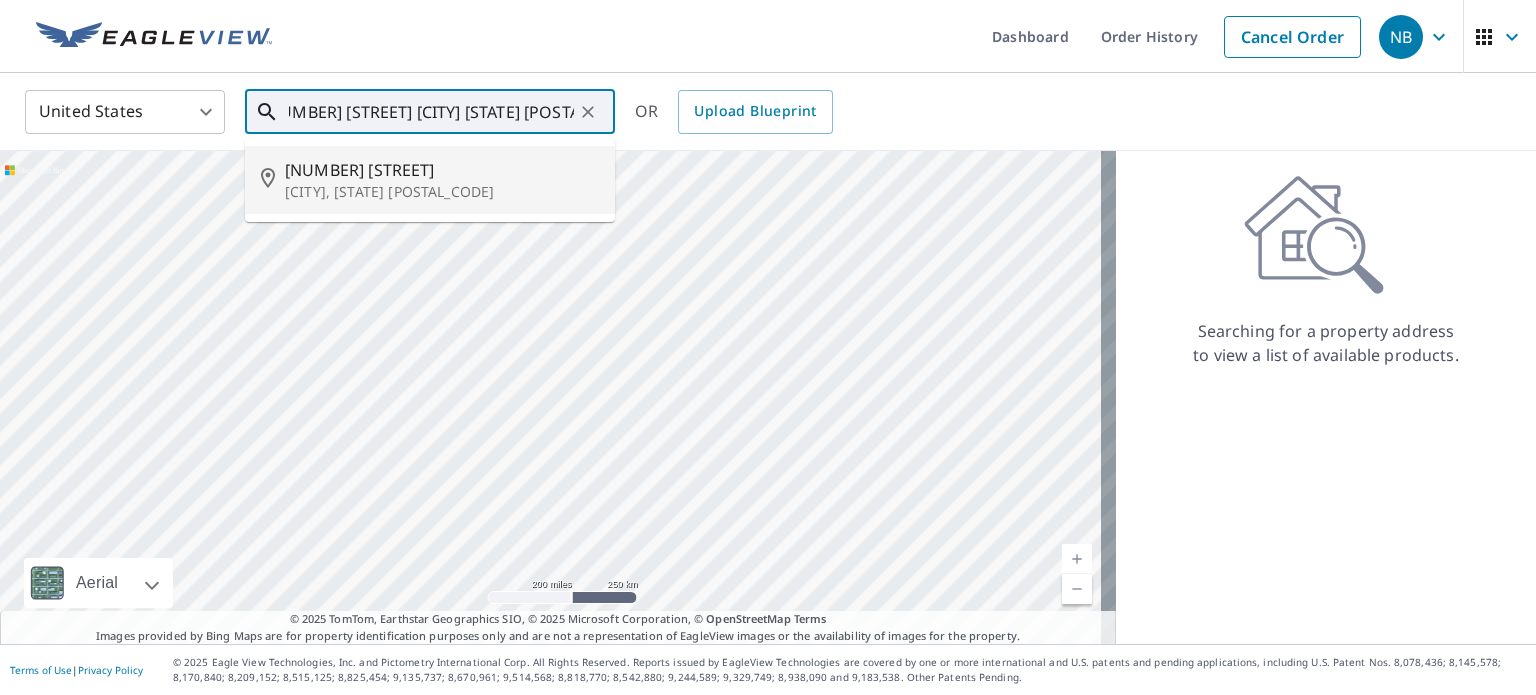 click on "[CITY], [STATE] [POSTAL_CODE]" at bounding box center (442, 192) 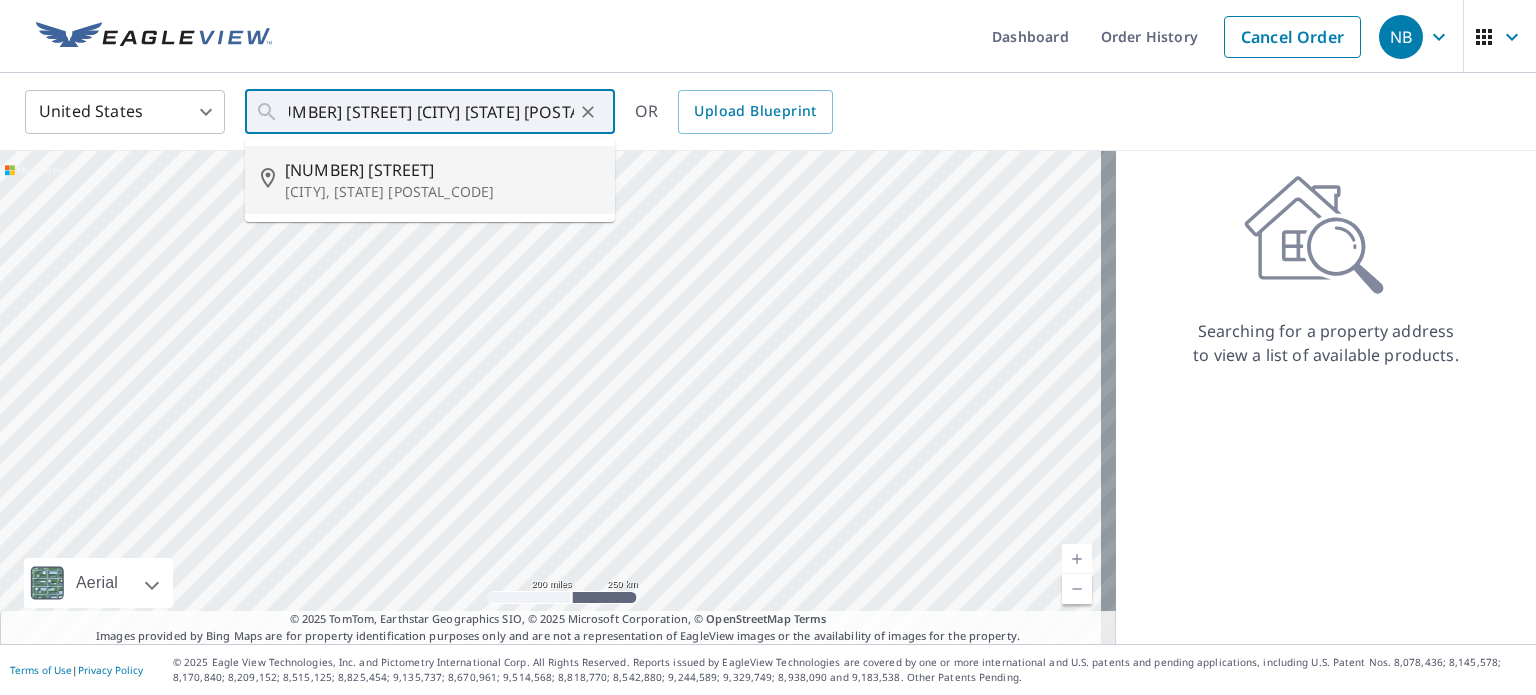 type on "[NUMBER] [STREET] [CITY], [STATE] [POSTAL_CODE]" 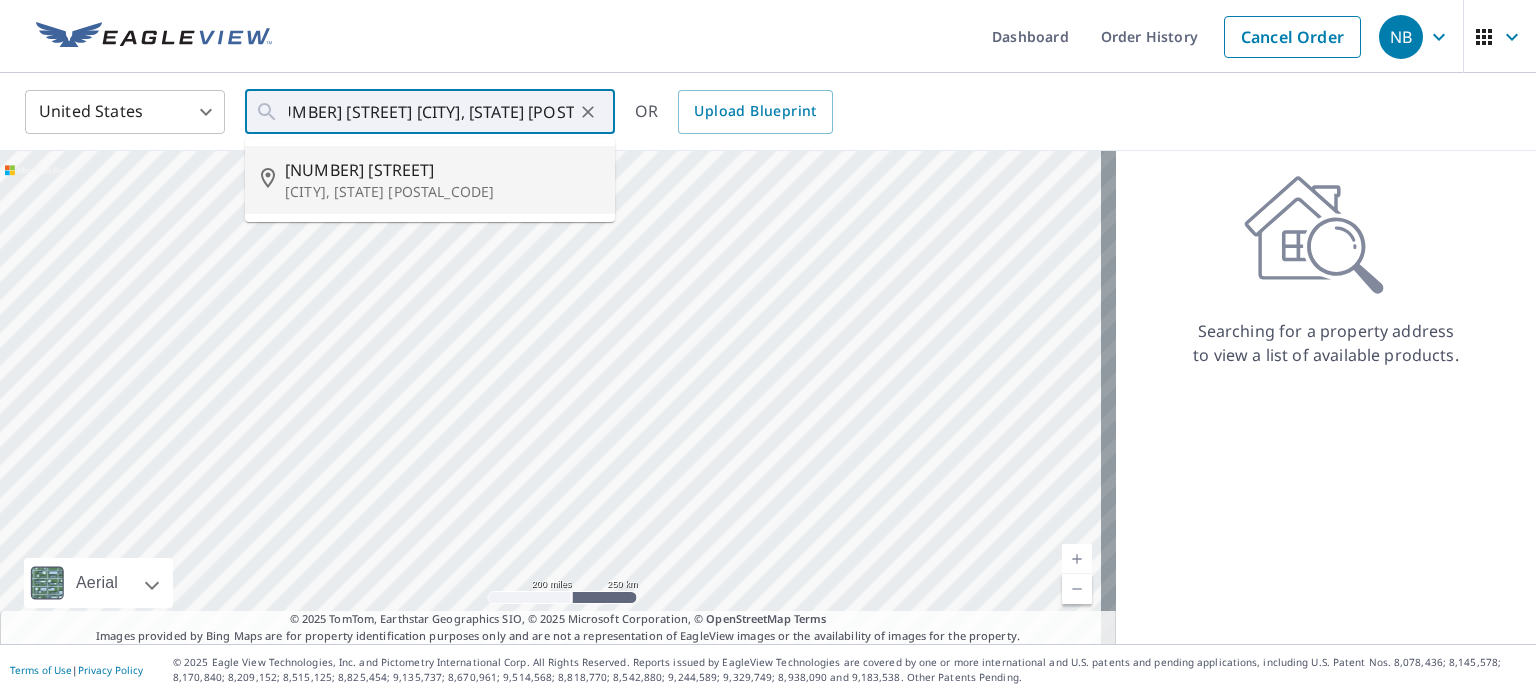 scroll, scrollTop: 0, scrollLeft: 0, axis: both 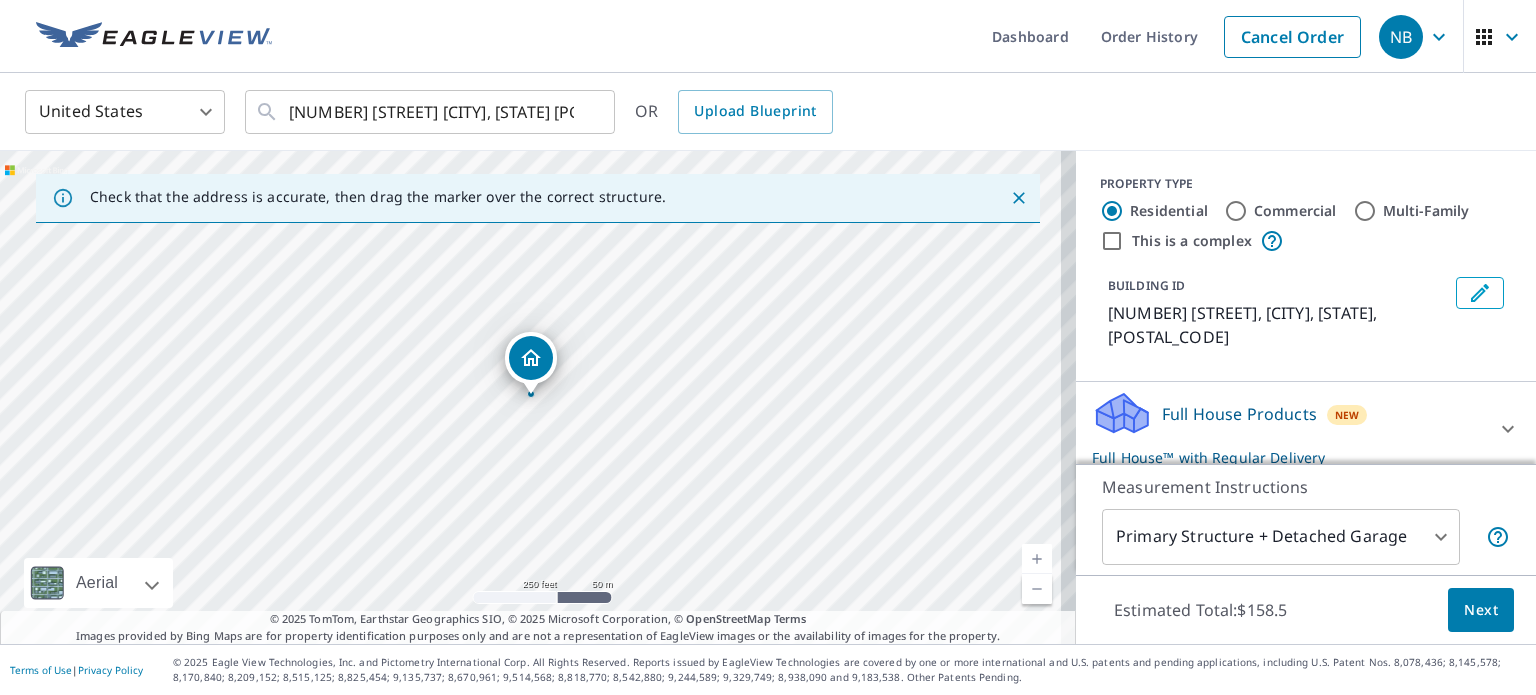 click on "NB NB
Dashboard Order History Cancel Order NB United States US ​ [NUMBER] [STREET] [CITY], [STATE] [POSTAL_CODE] ​ OR Upload Blueprint Check that the address is accurate, then drag the marker over the correct structure. [NUMBER] [STREET] [CITY], [STATE] [POSTAL_CODE] Aerial Road A standard road map Aerial A detailed look from above Labels Labels 250 feet 50 m © [YEAR] TomTom, © Vexcel Imaging, © [YEAR] Microsoft Corporation,  © OpenStreetMap Terms © [YEAR] TomTom, Earthstar Geographics SIO, © [YEAR] Microsoft Corporation, ©   OpenStreetMap   Terms Images provided by Bing Maps are for property identification purposes only and are not a representation of EagleView images or the availability of images for the property. PROPERTY TYPE Residential Commercial Multi-Family This is a complex BUILDING ID [NUMBER] [STREET], [CITY], [STATE], [POSTAL_CODE] Full House Products New Full House™ with Regular Delivery Full House™ $[PRICE] Delivery Regular $[PRICE] ​ Roof Products New Premium $[PRICE] - $[PRICE] QuickSquares™ $[PRICE] Gutter $[PRICE] Bid Perfect™ $[PRICE] New" at bounding box center (768, 347) 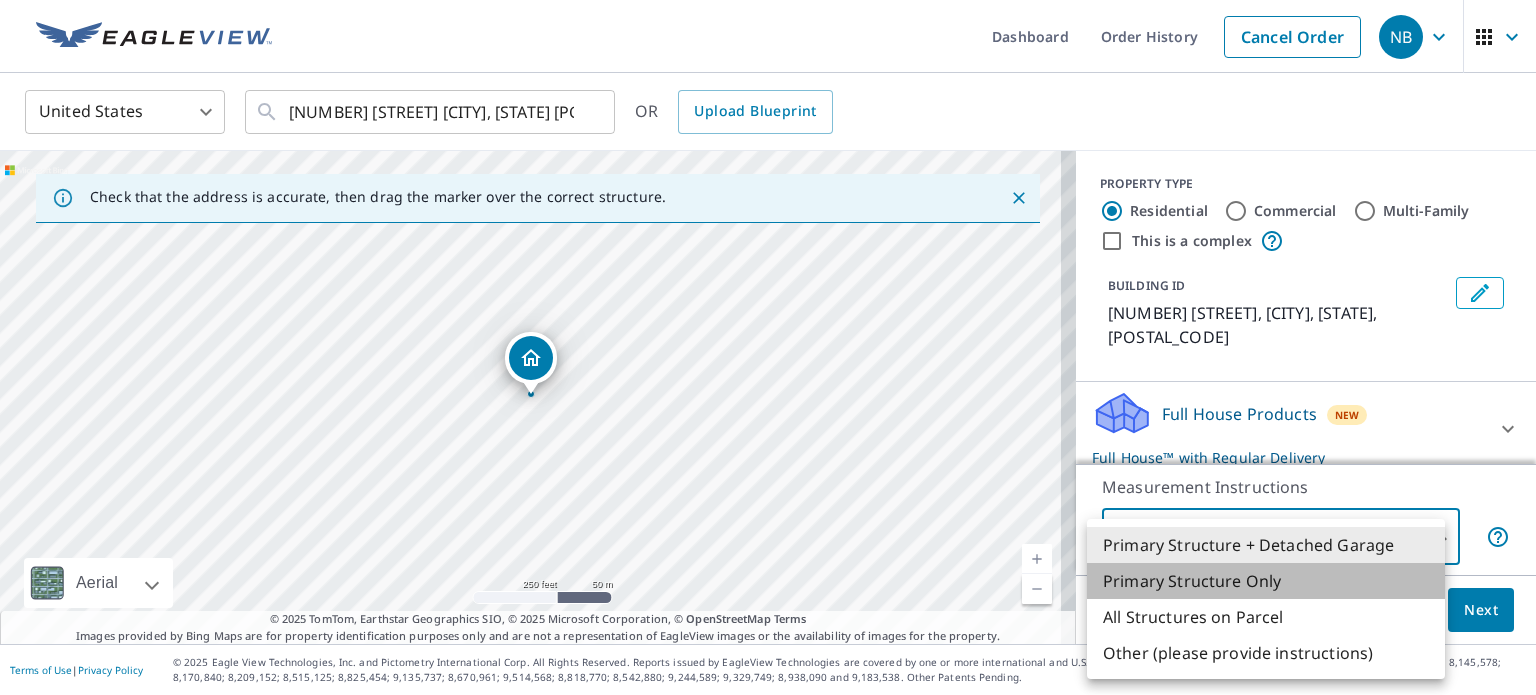 click on "Primary Structure Only" at bounding box center [1266, 581] 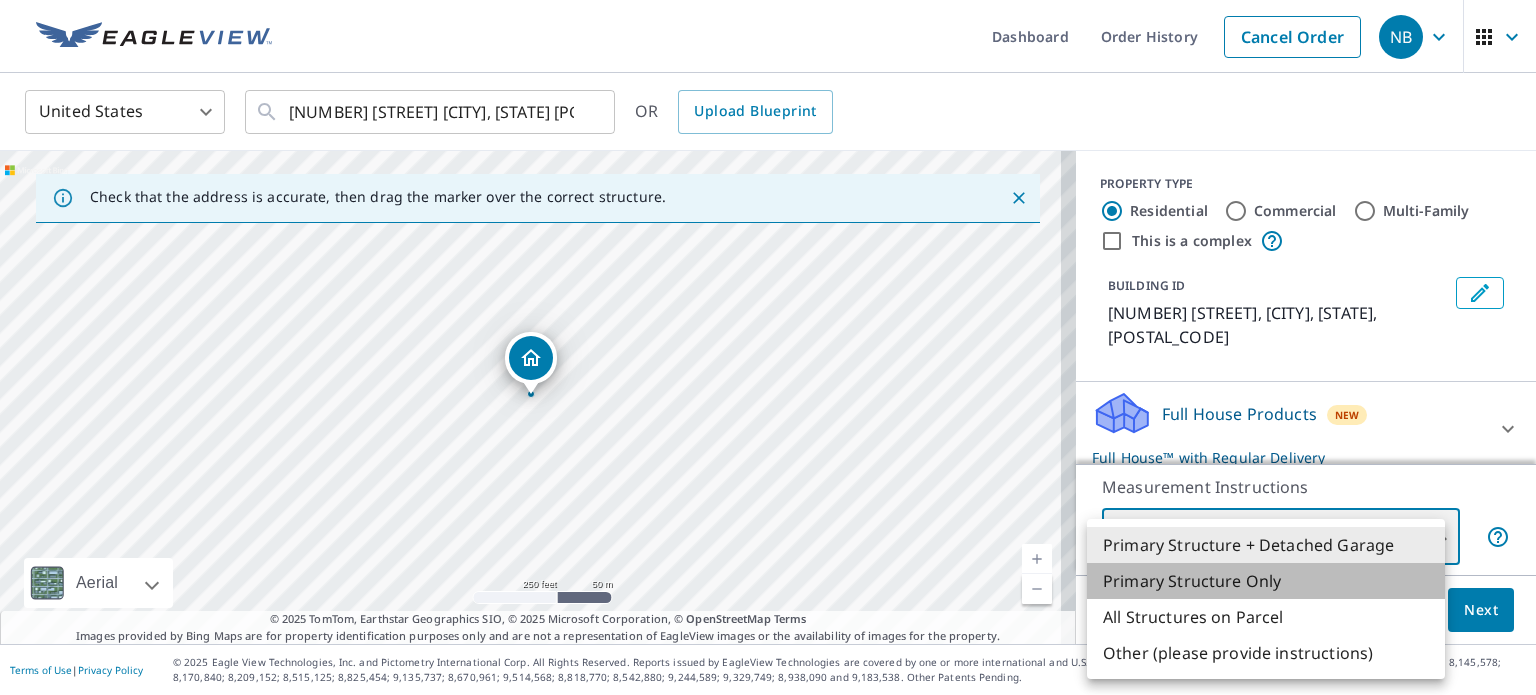 type on "2" 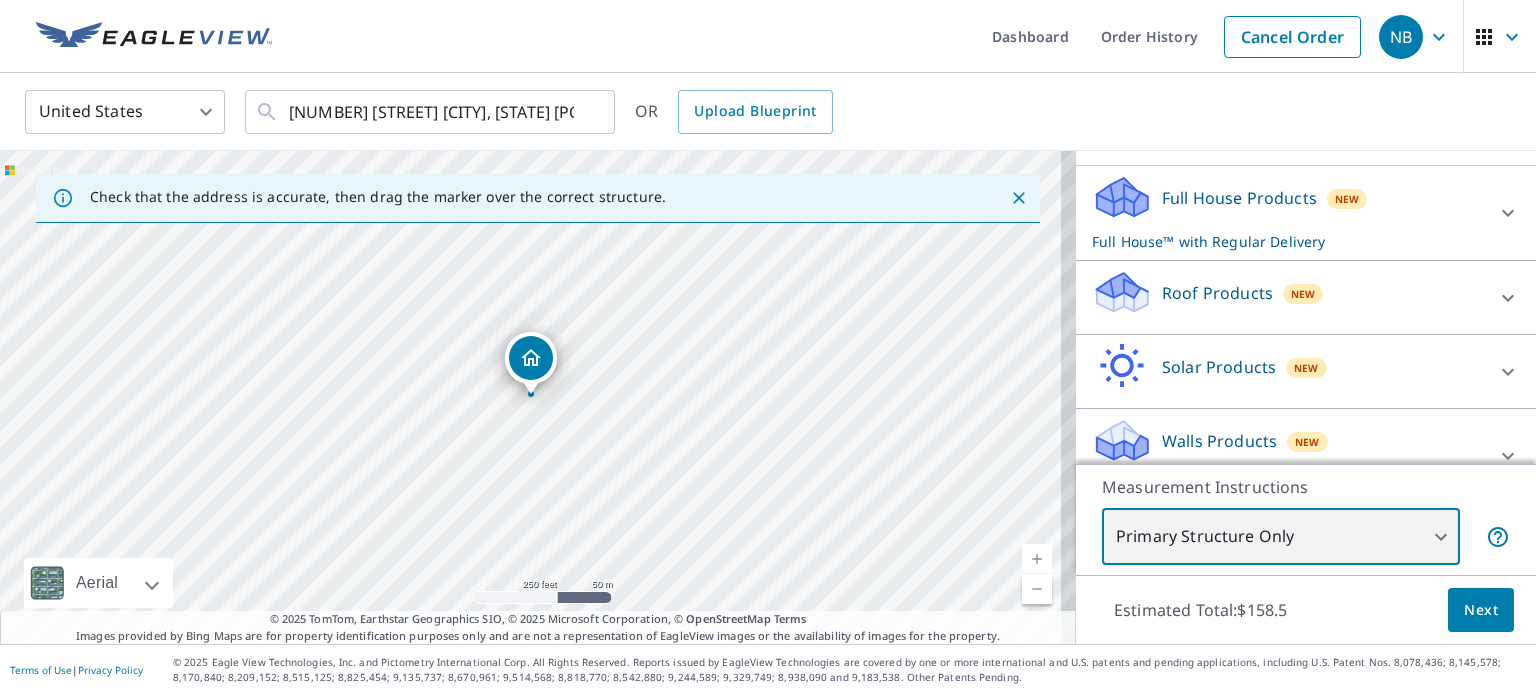 scroll, scrollTop: 230, scrollLeft: 0, axis: vertical 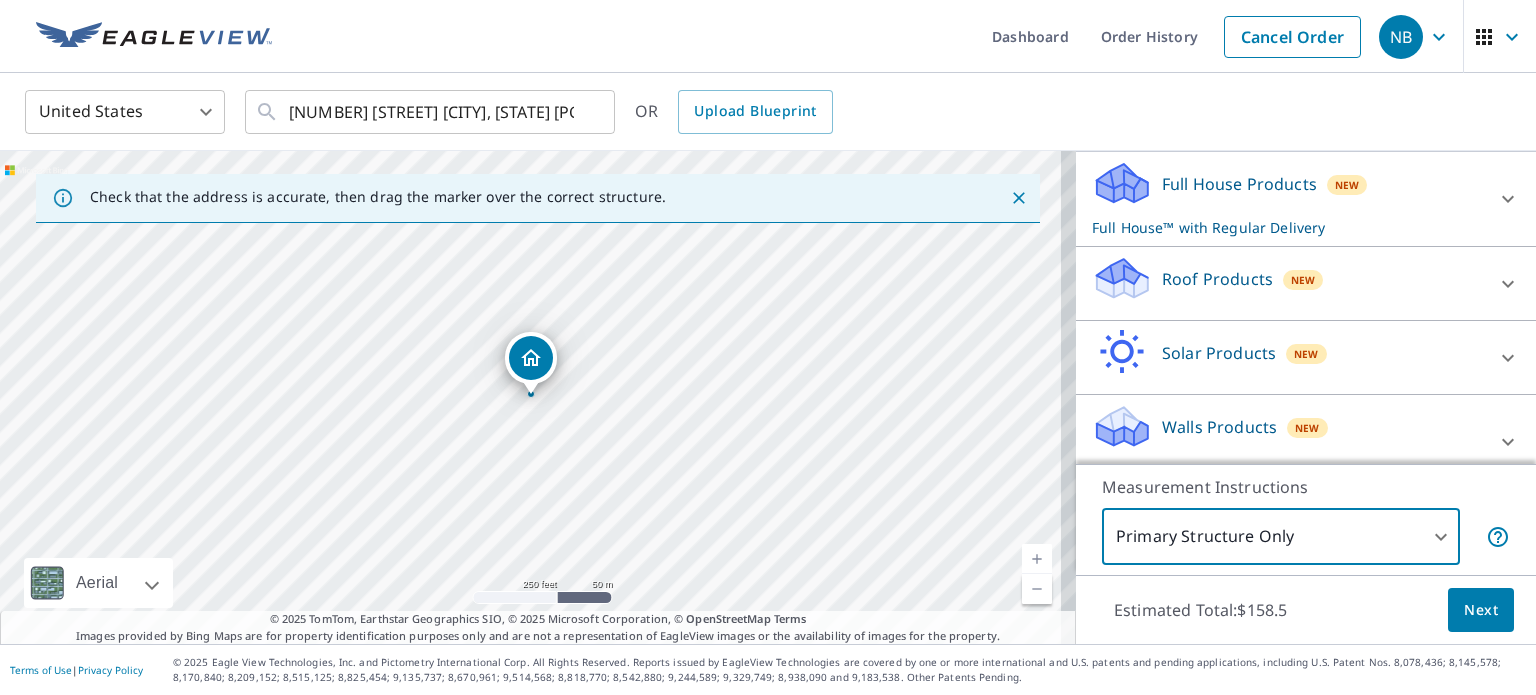click at bounding box center (1508, 442) 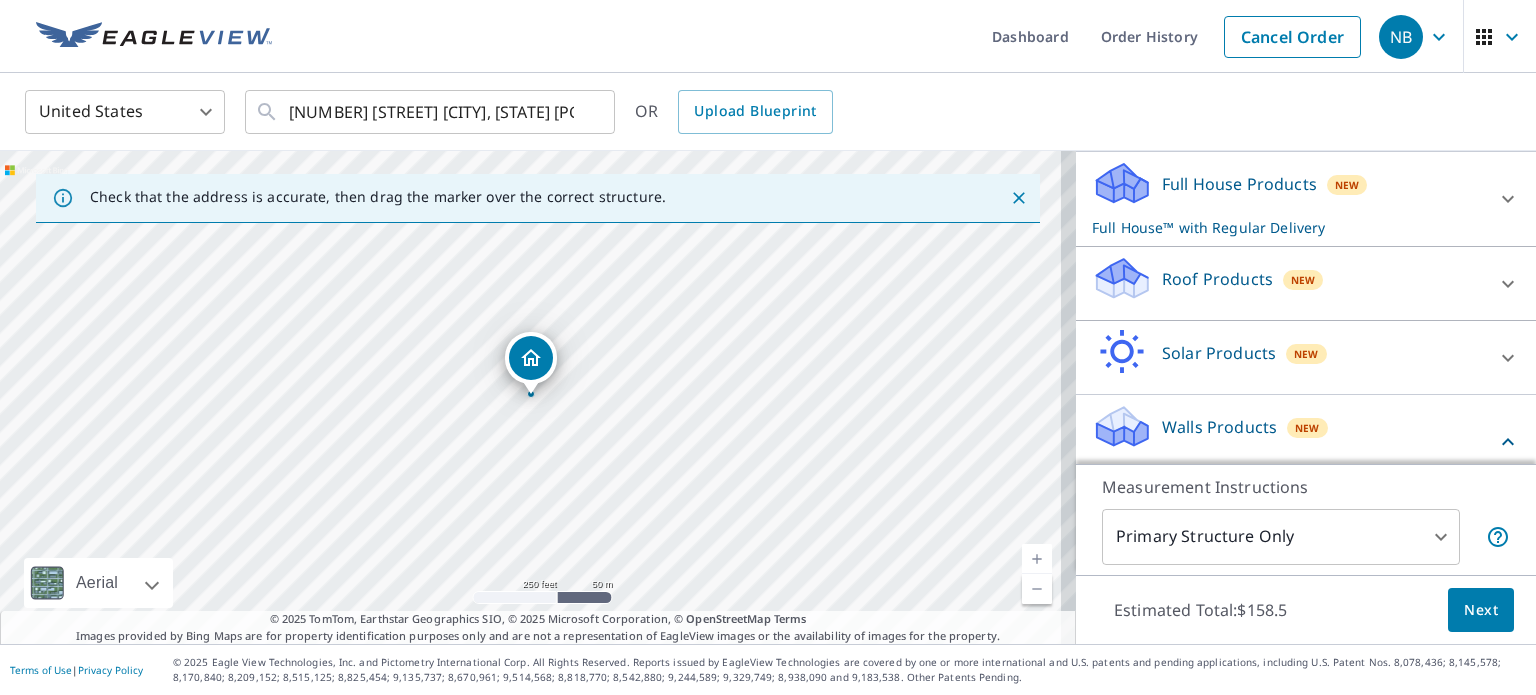 scroll, scrollTop: 387, scrollLeft: 0, axis: vertical 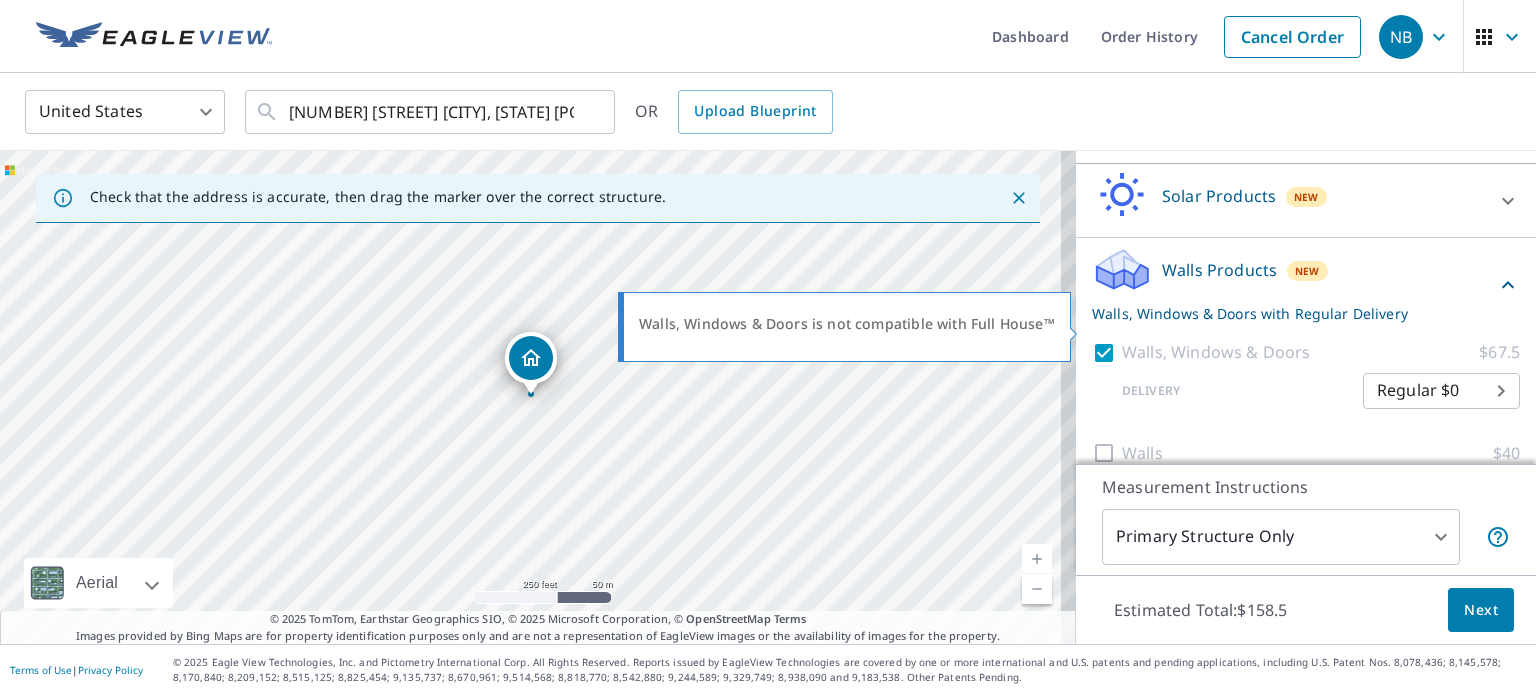 click at bounding box center [1107, 352] 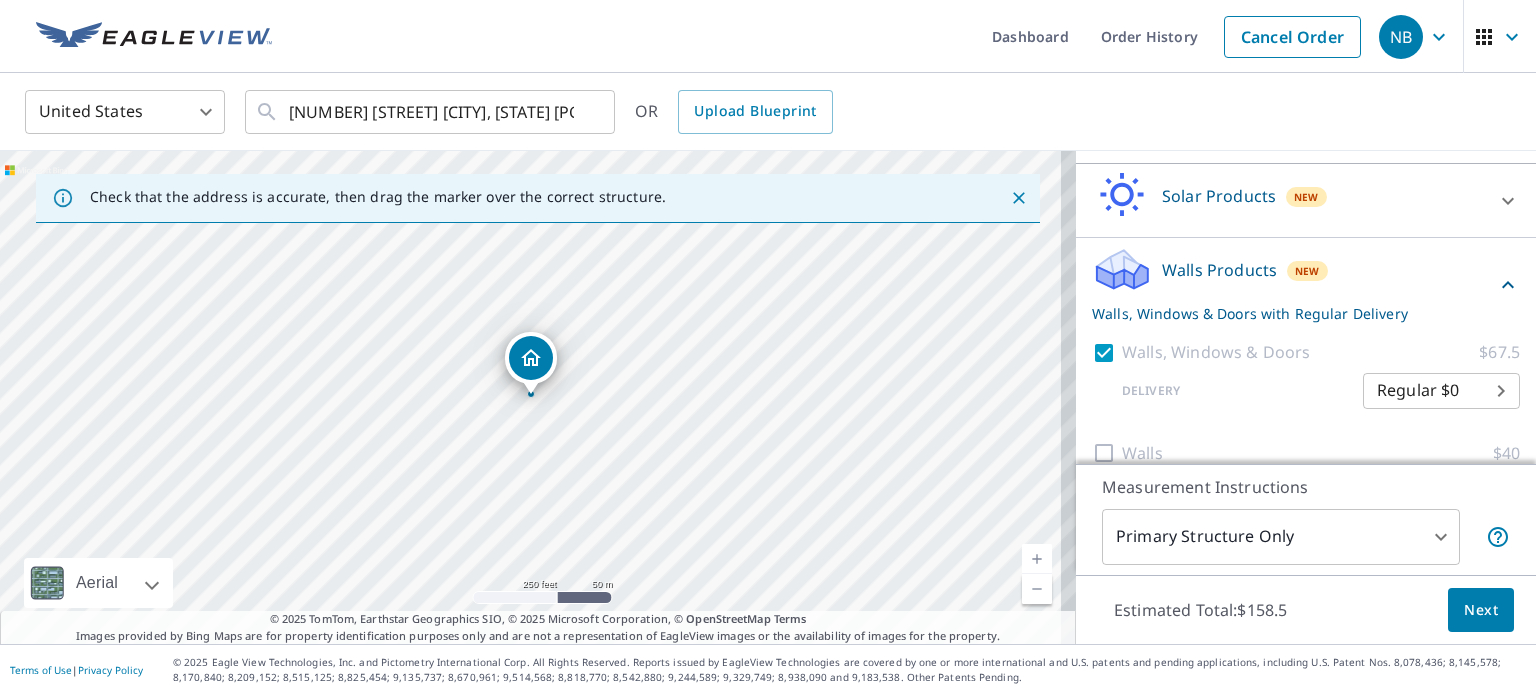 click 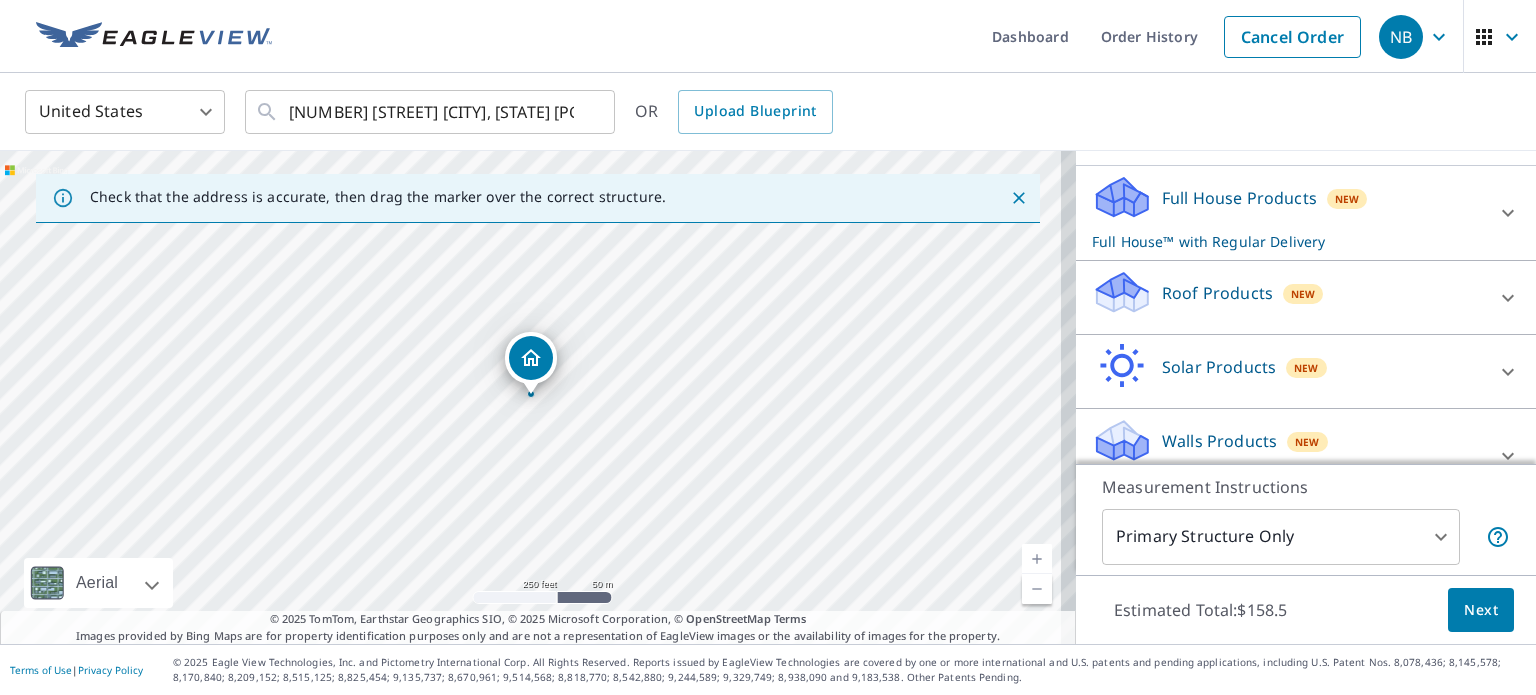scroll, scrollTop: 130, scrollLeft: 0, axis: vertical 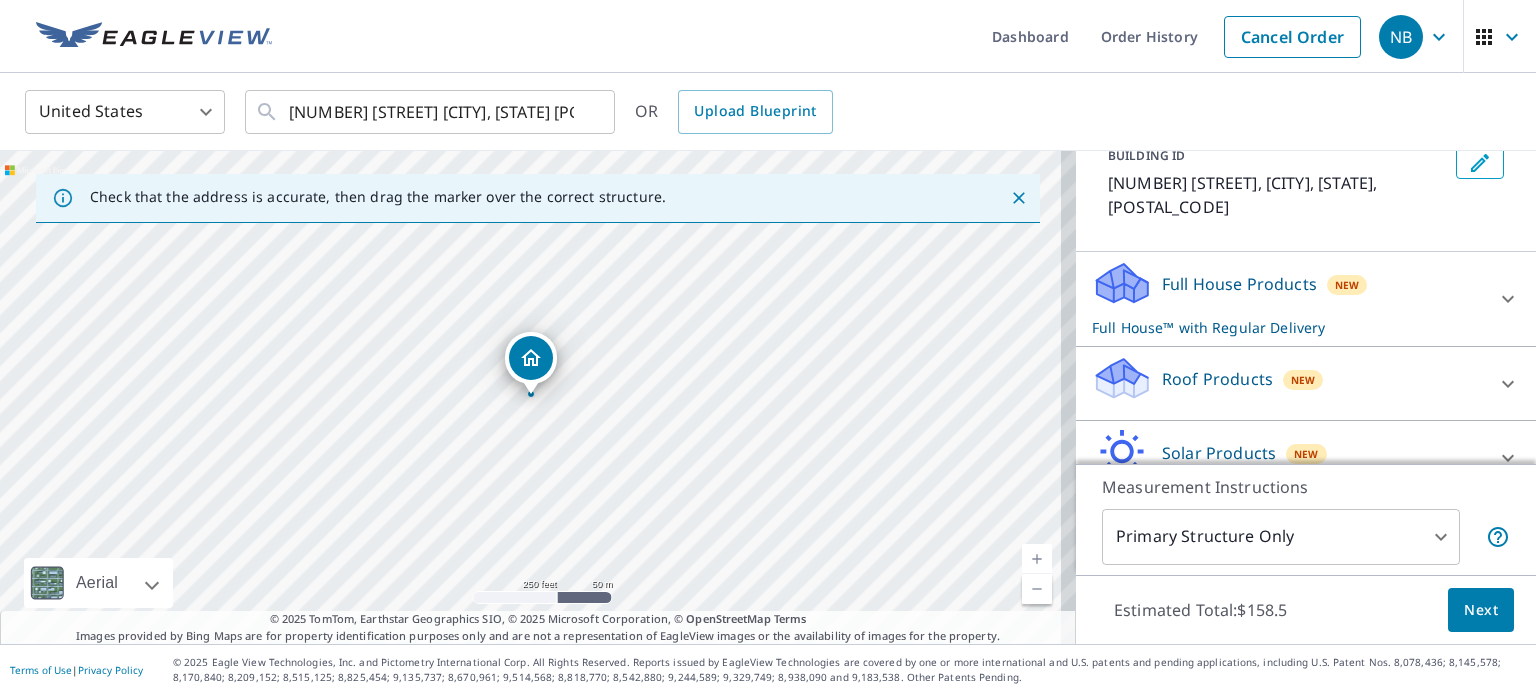 click 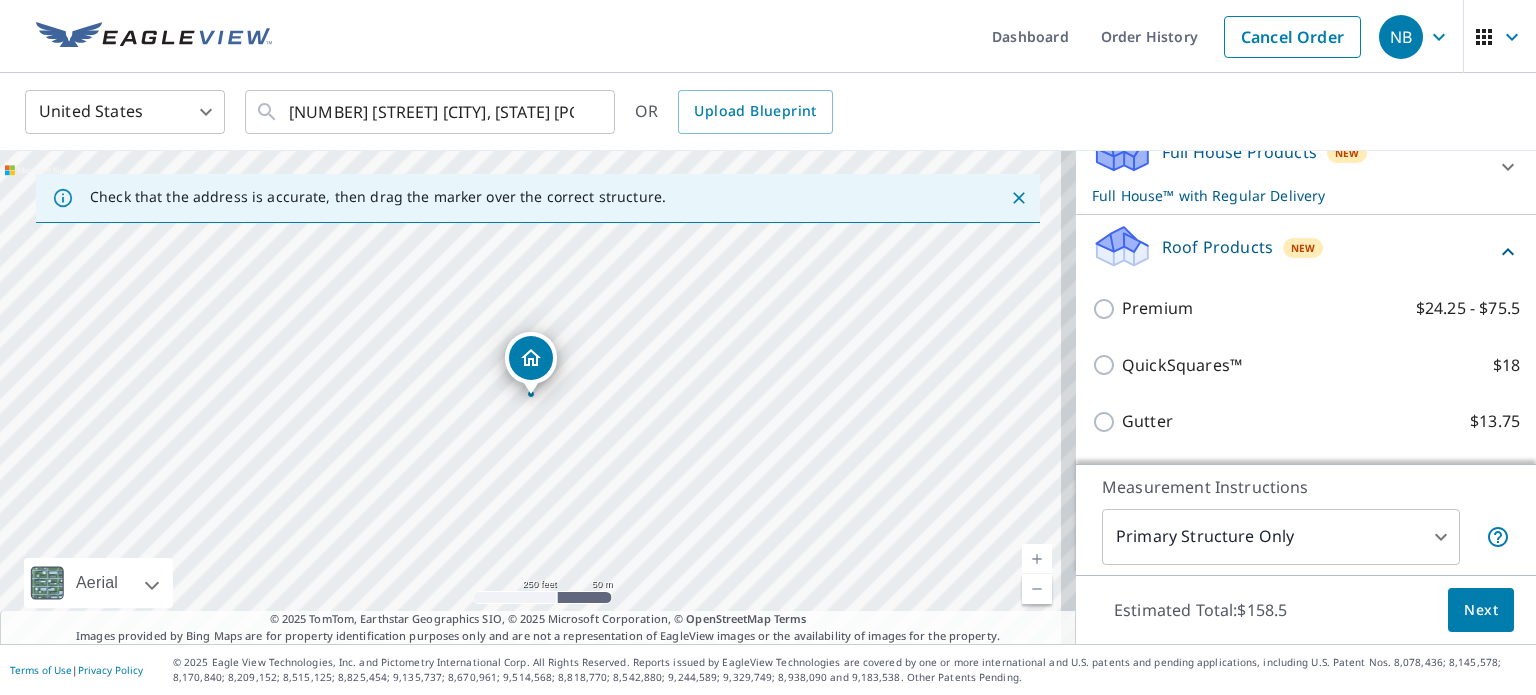scroll, scrollTop: 130, scrollLeft: 0, axis: vertical 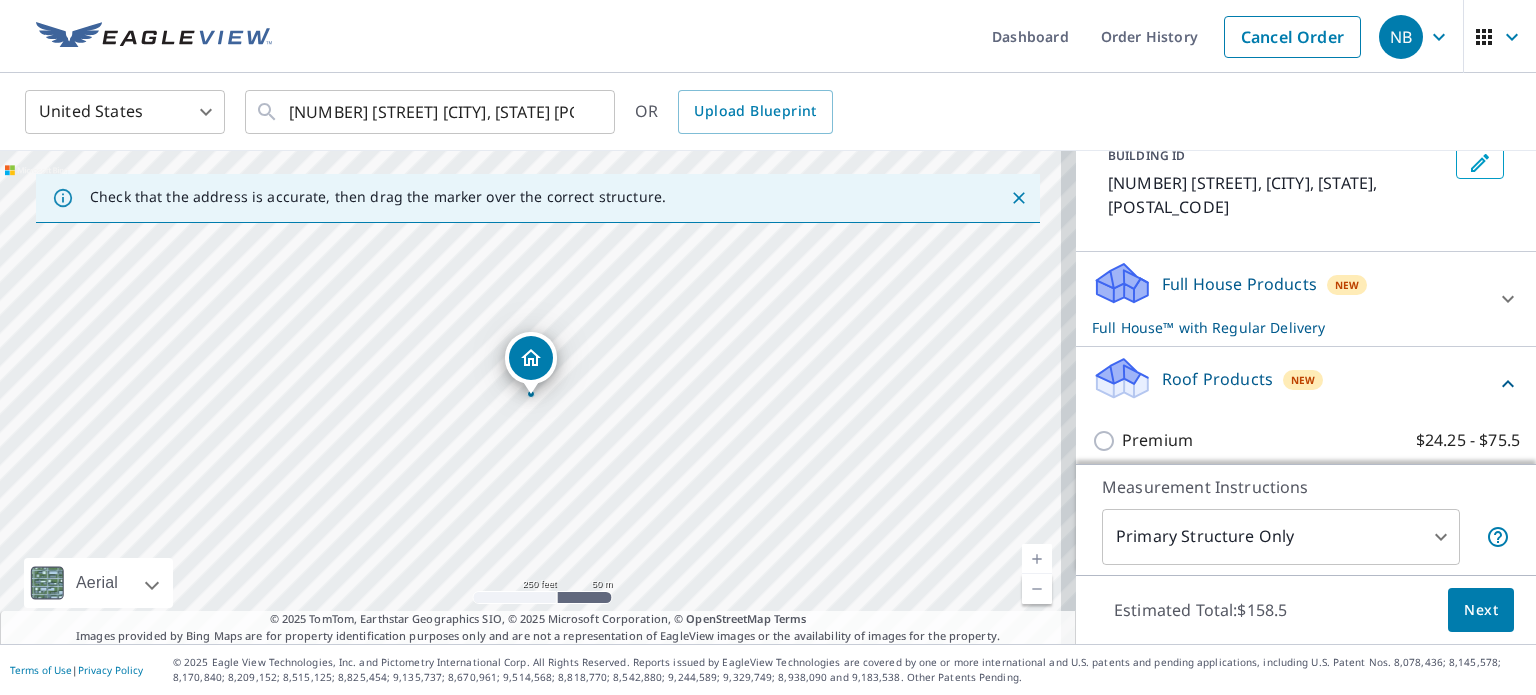 click 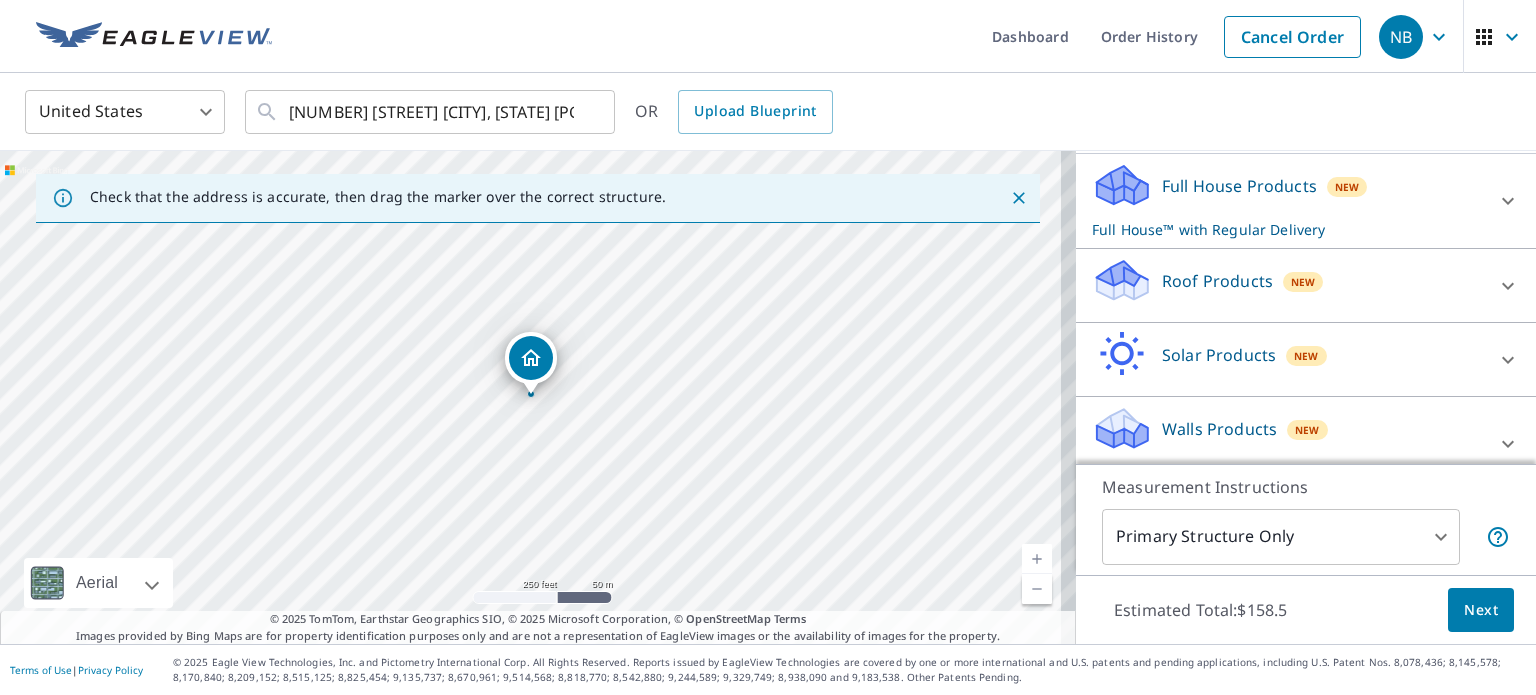 scroll, scrollTop: 230, scrollLeft: 0, axis: vertical 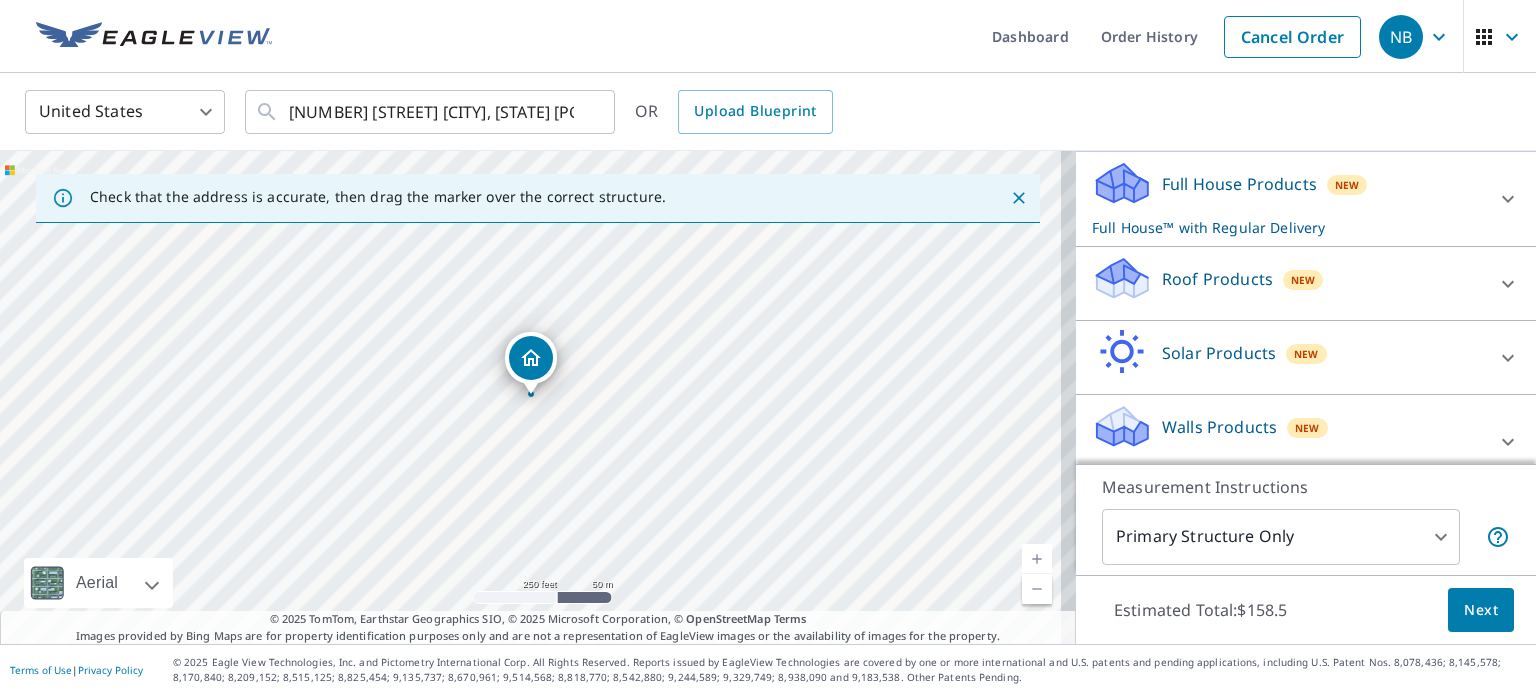 click 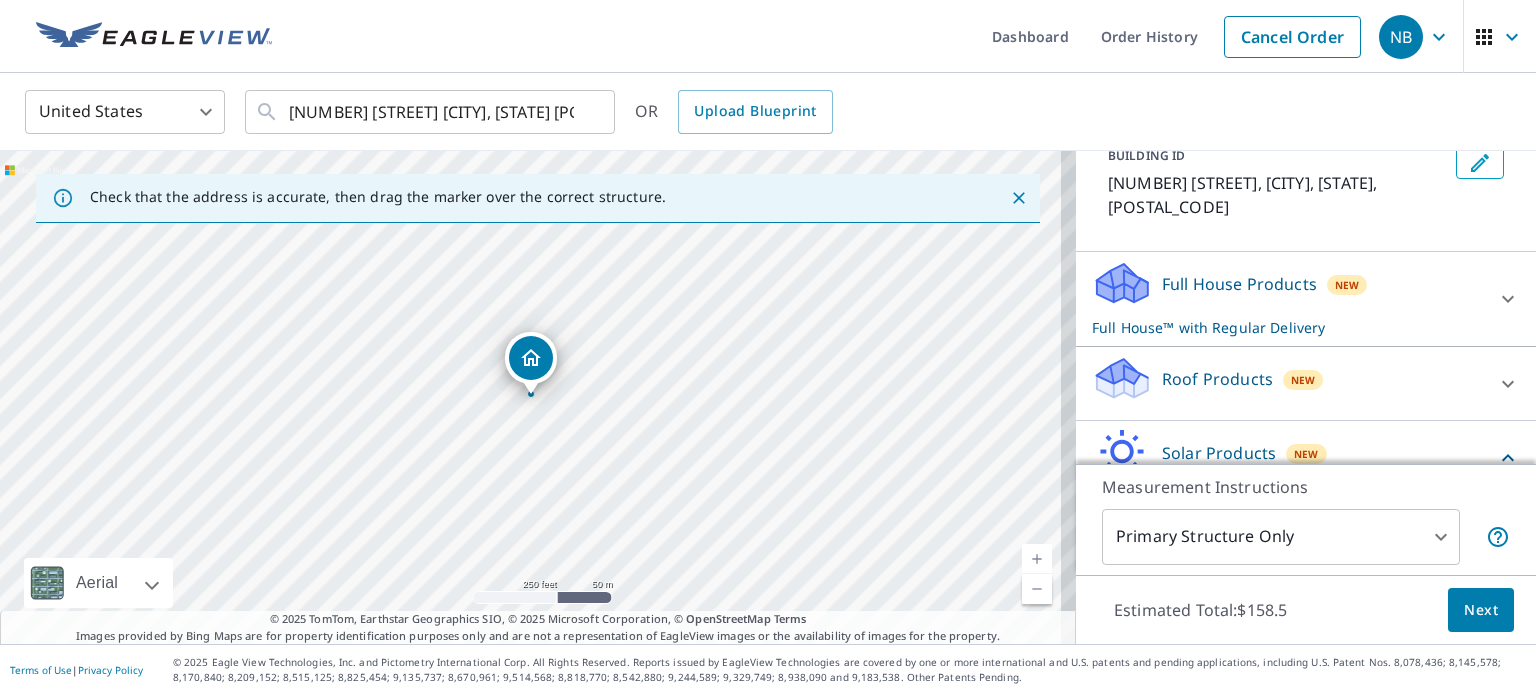 scroll, scrollTop: 230, scrollLeft: 0, axis: vertical 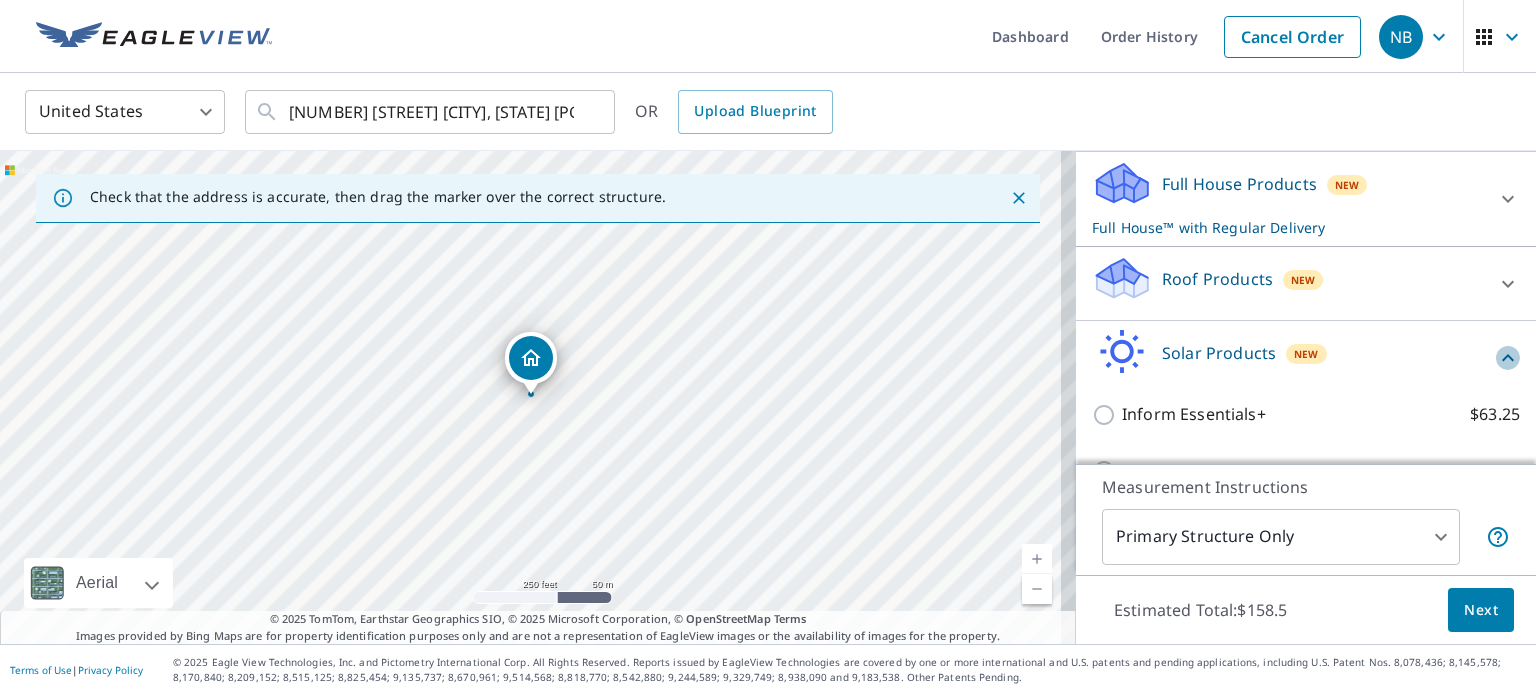 click 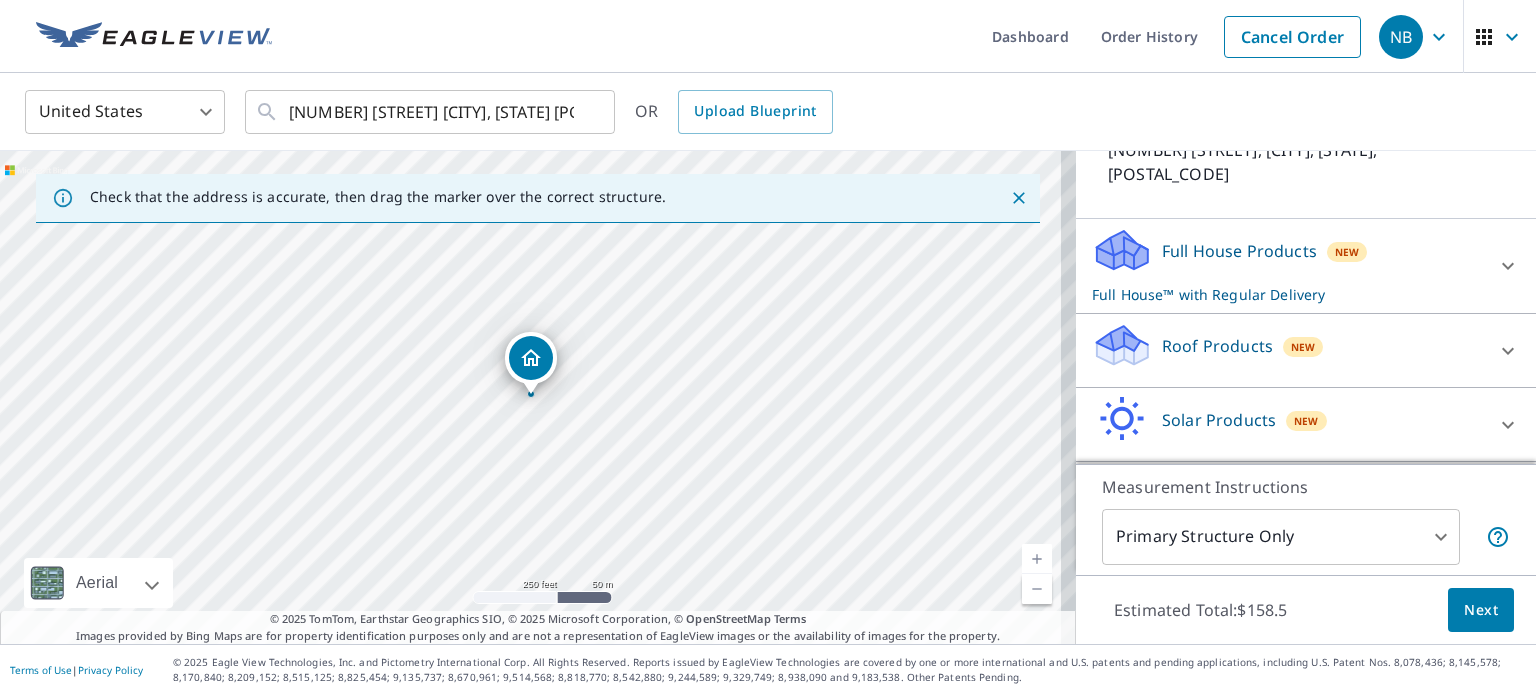 scroll, scrollTop: 130, scrollLeft: 0, axis: vertical 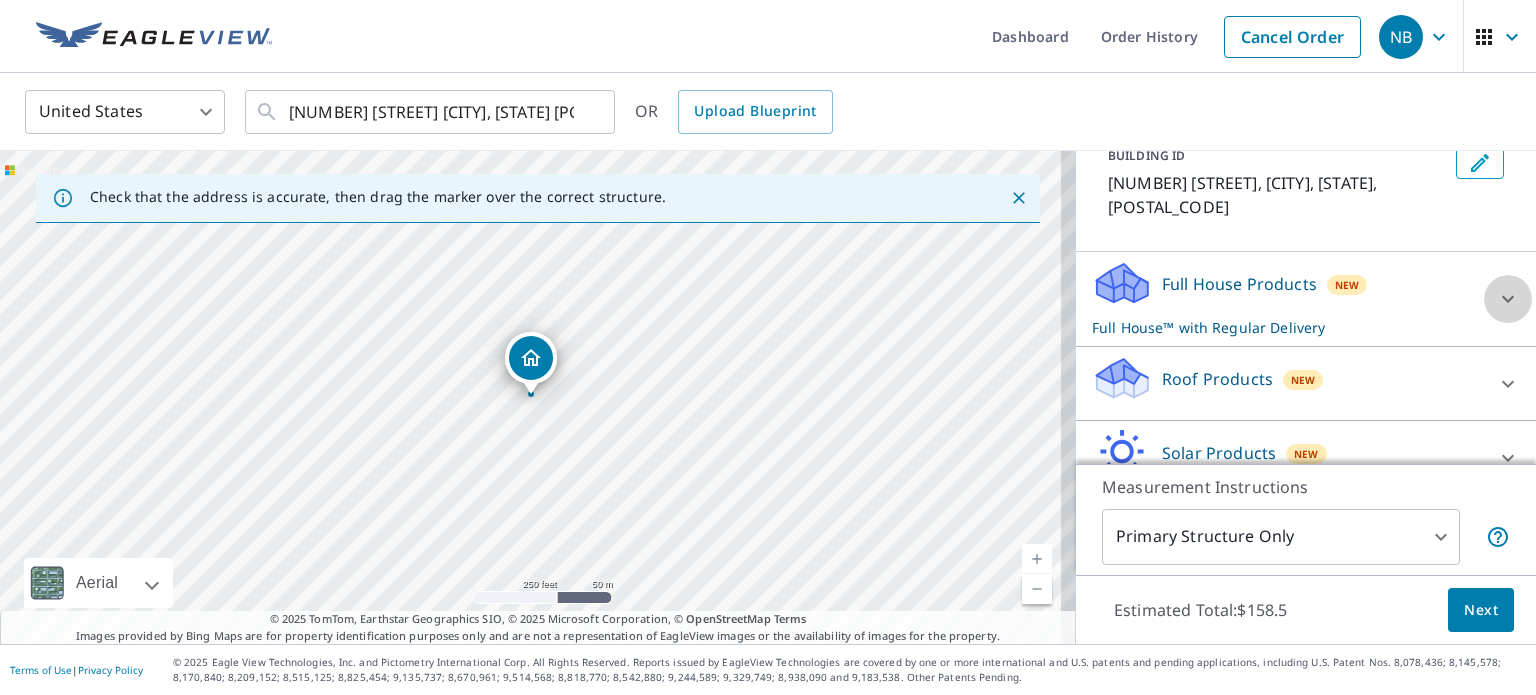 click 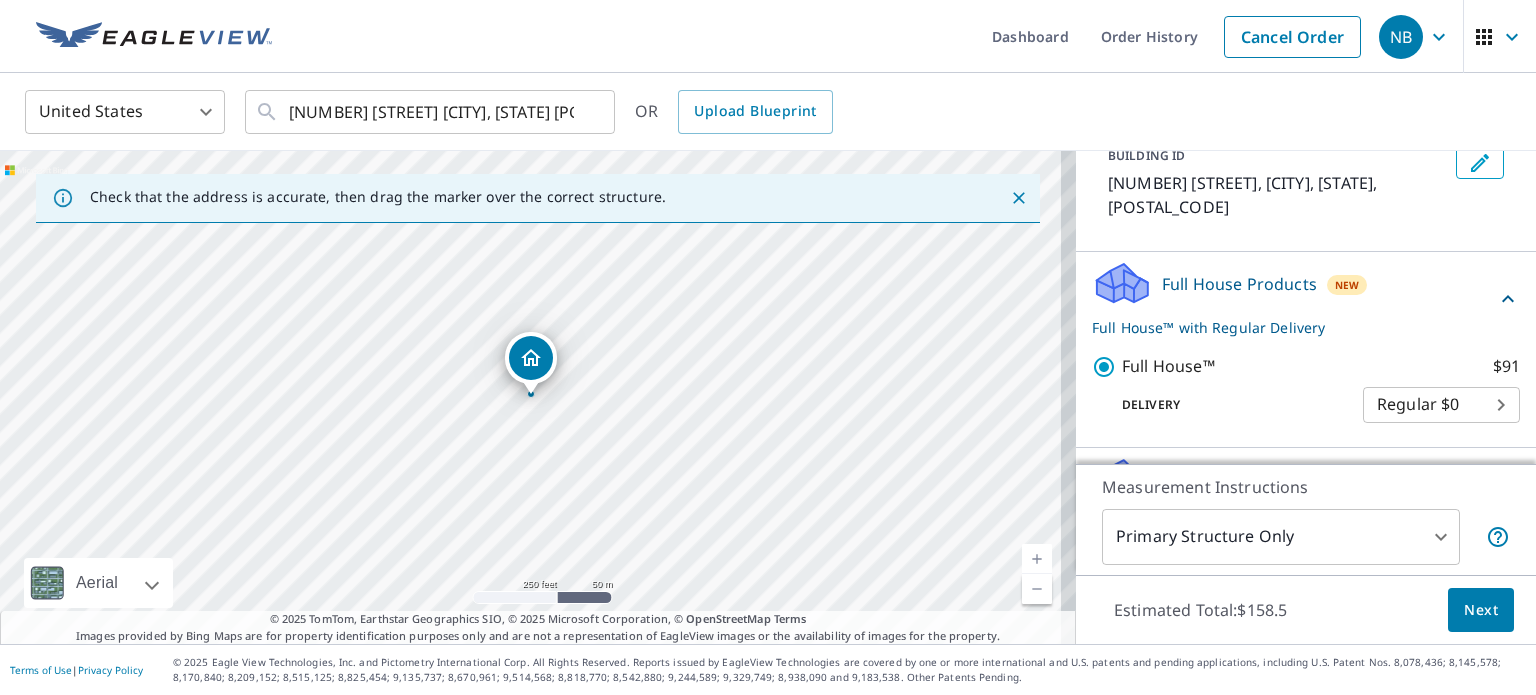 click 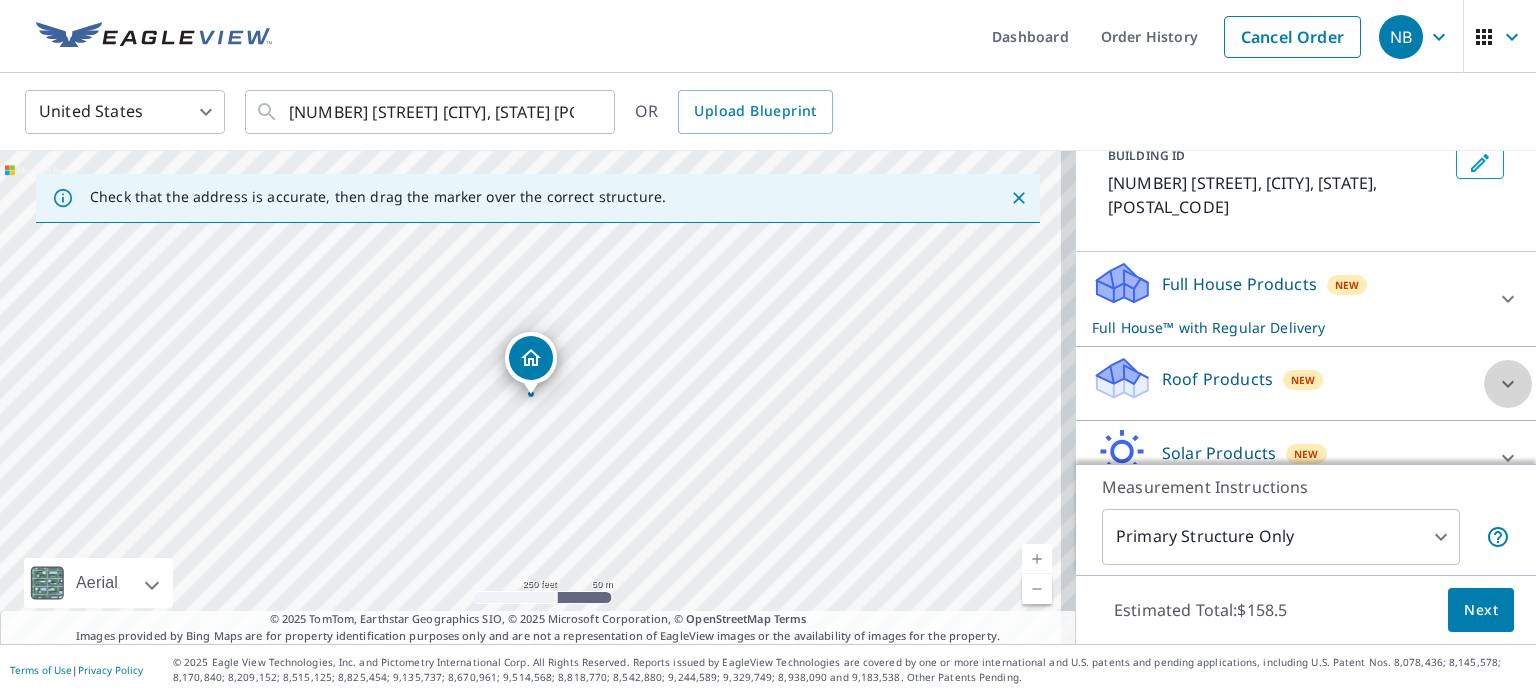 click 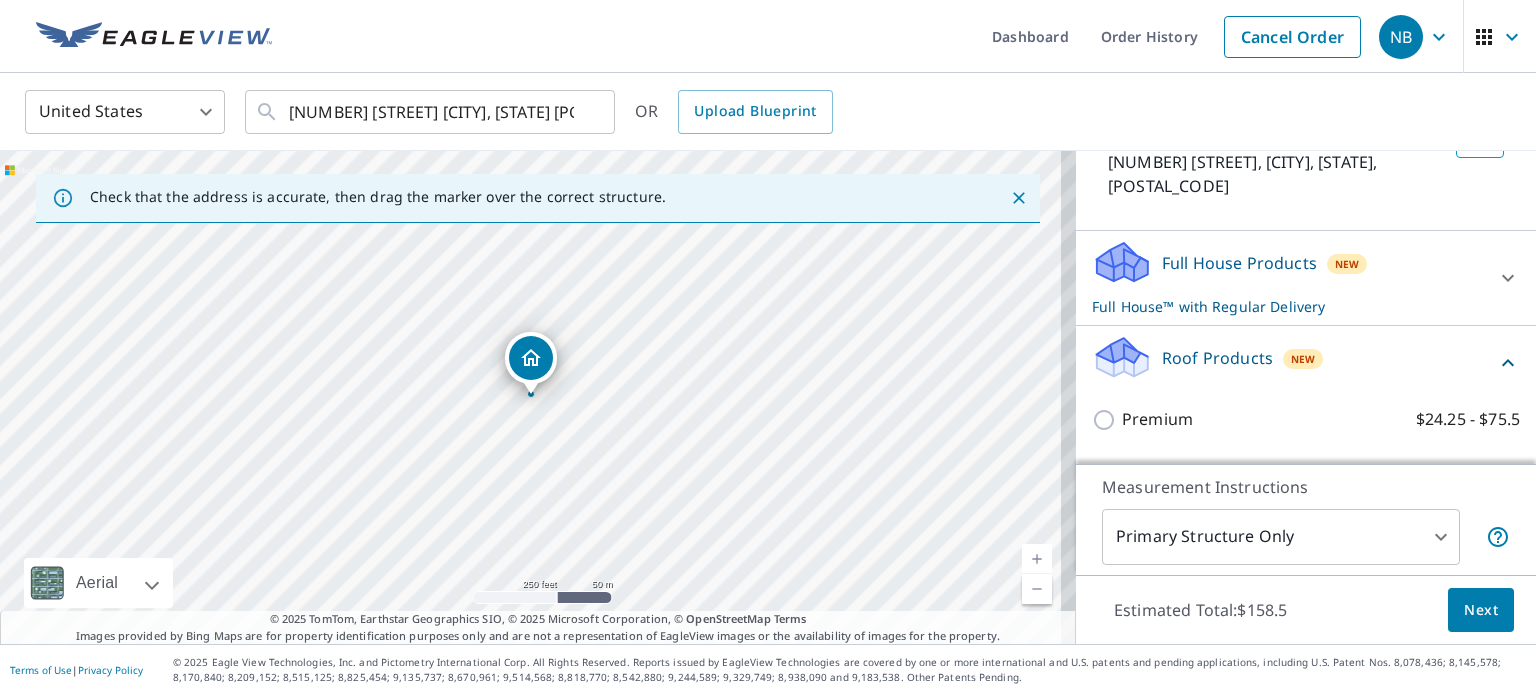 scroll, scrollTop: 130, scrollLeft: 0, axis: vertical 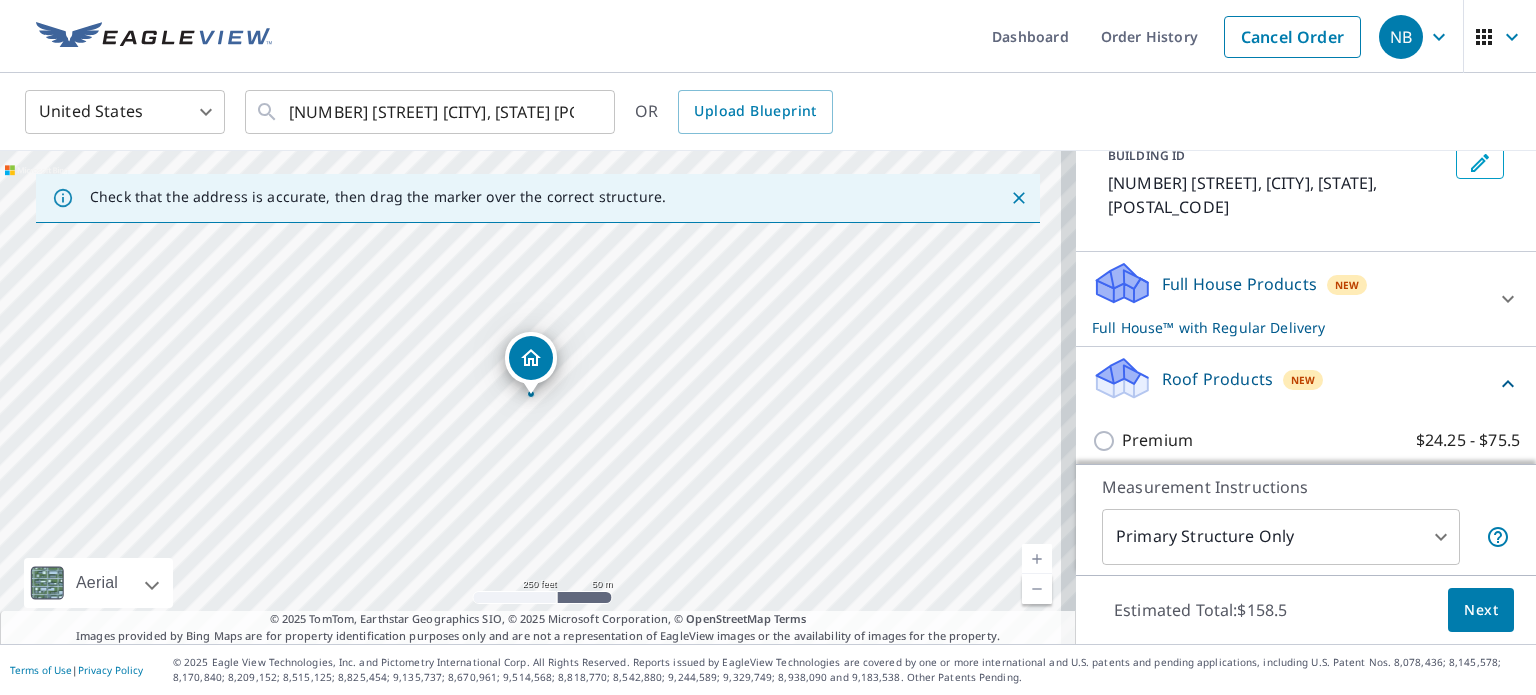 click 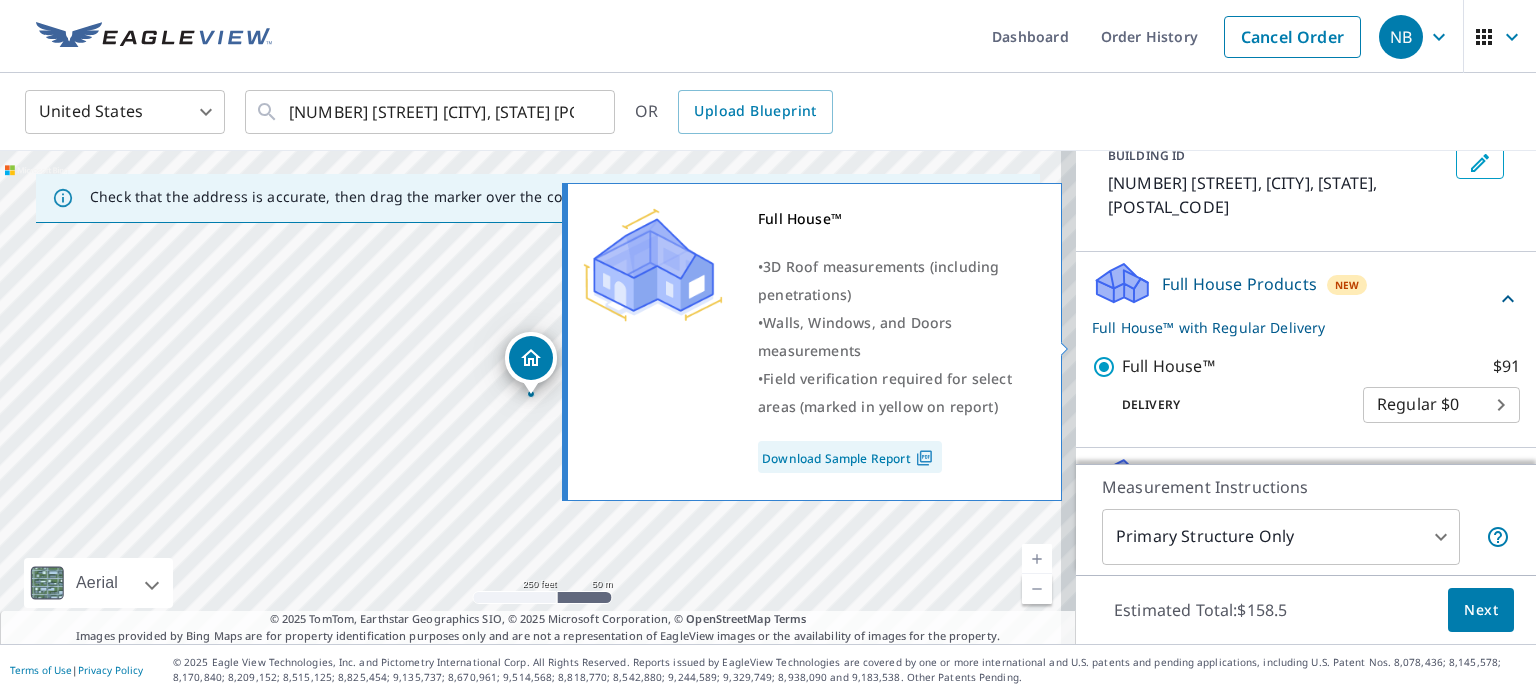 click on "Full House™ $91" at bounding box center [1107, 367] 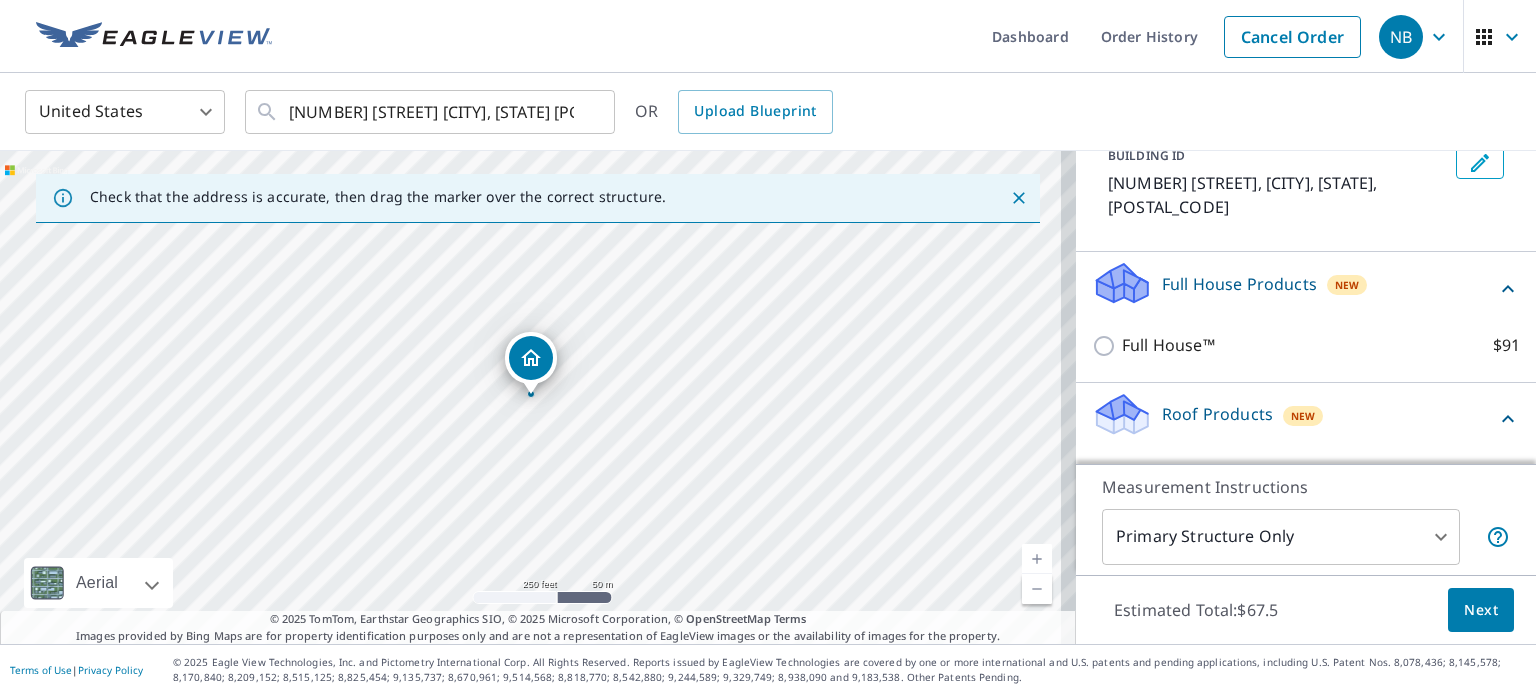 click 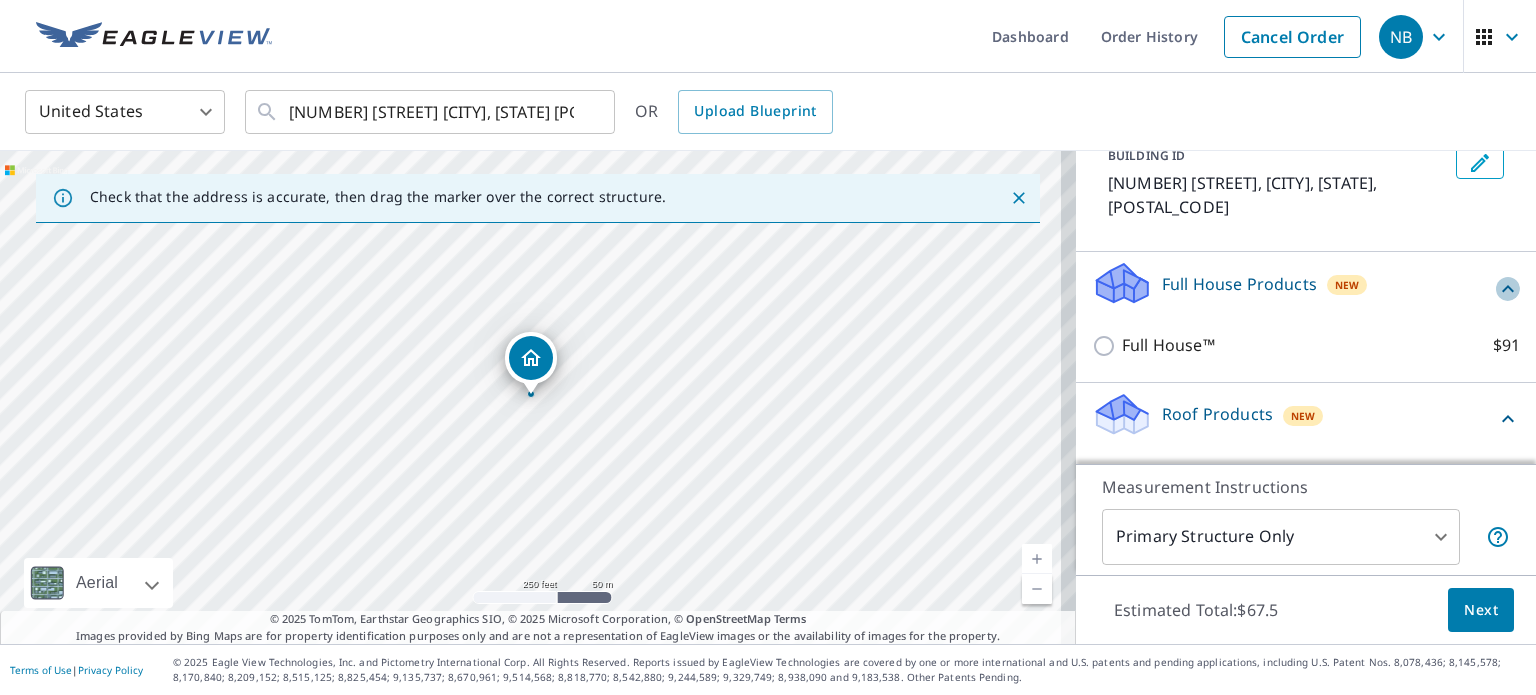 click 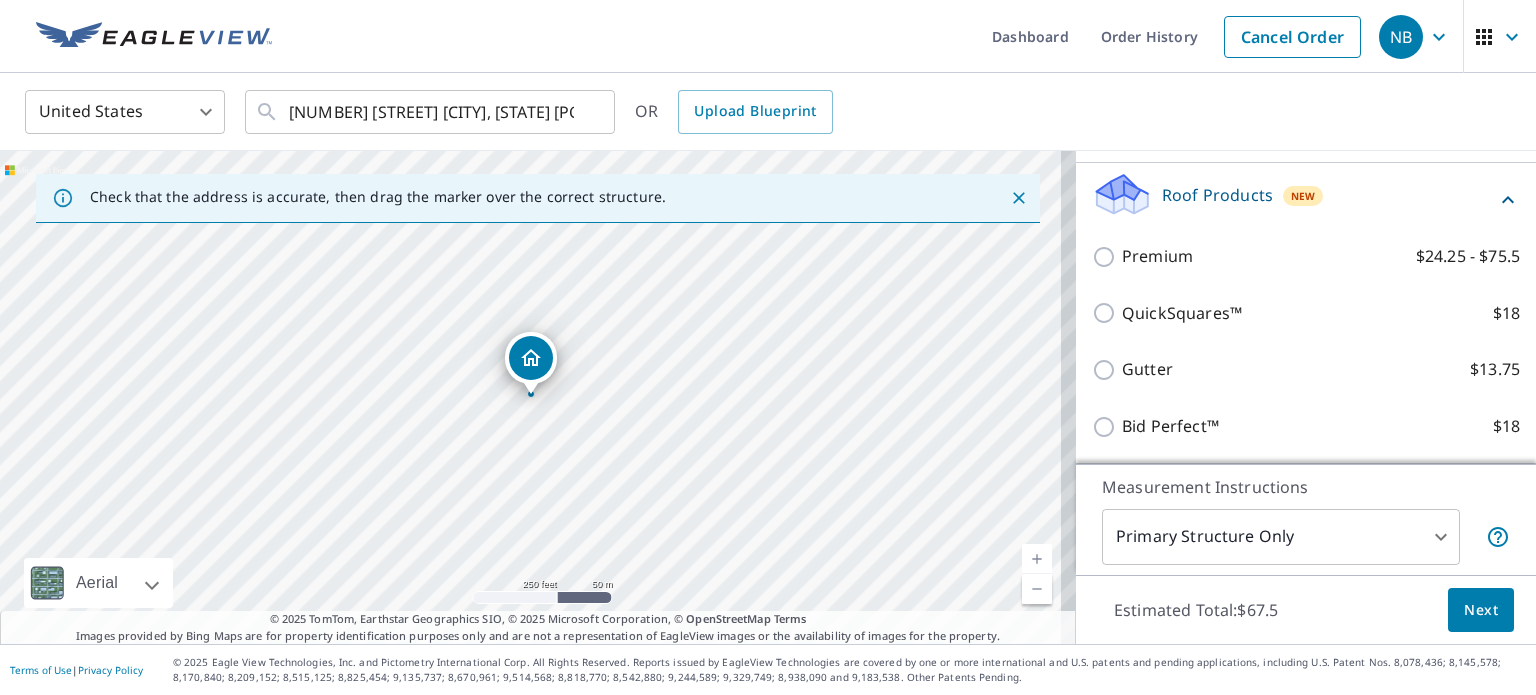 scroll, scrollTop: 435, scrollLeft: 0, axis: vertical 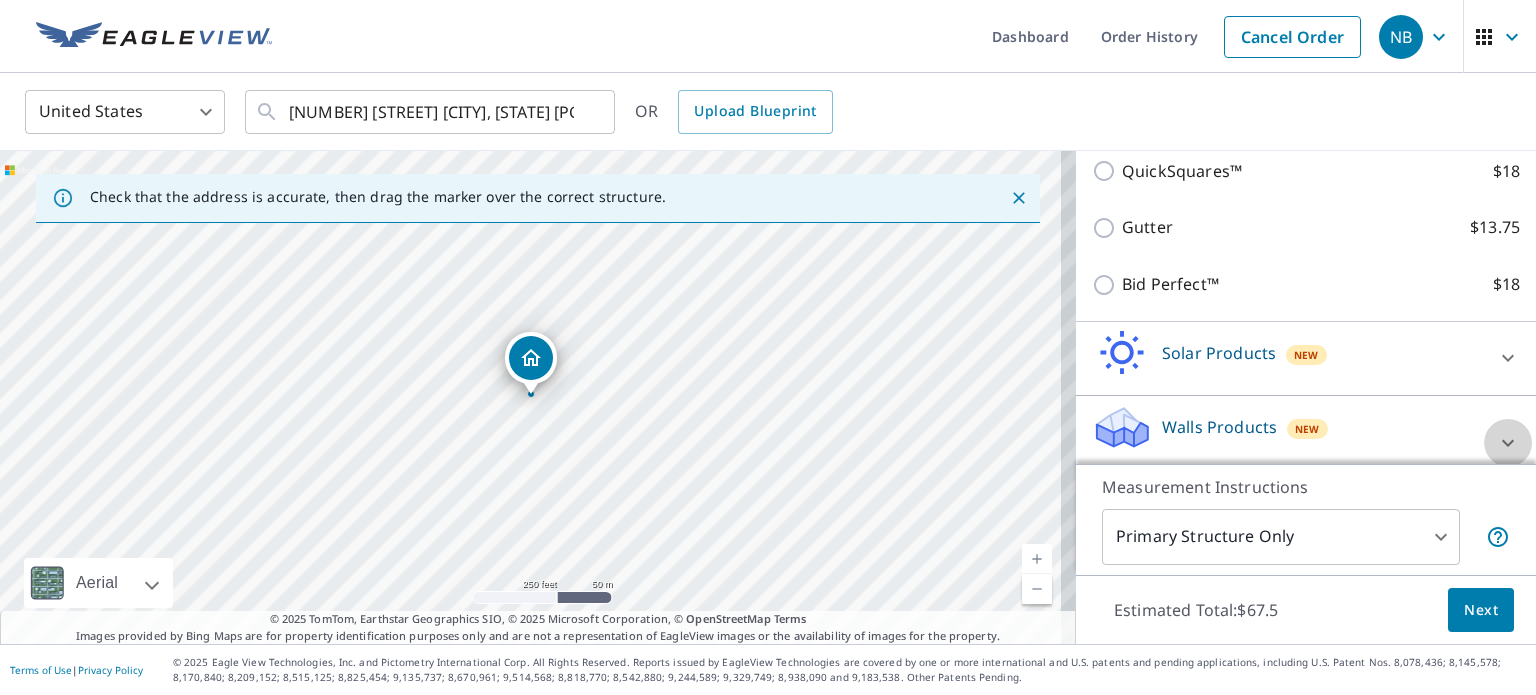 click at bounding box center (1508, 443) 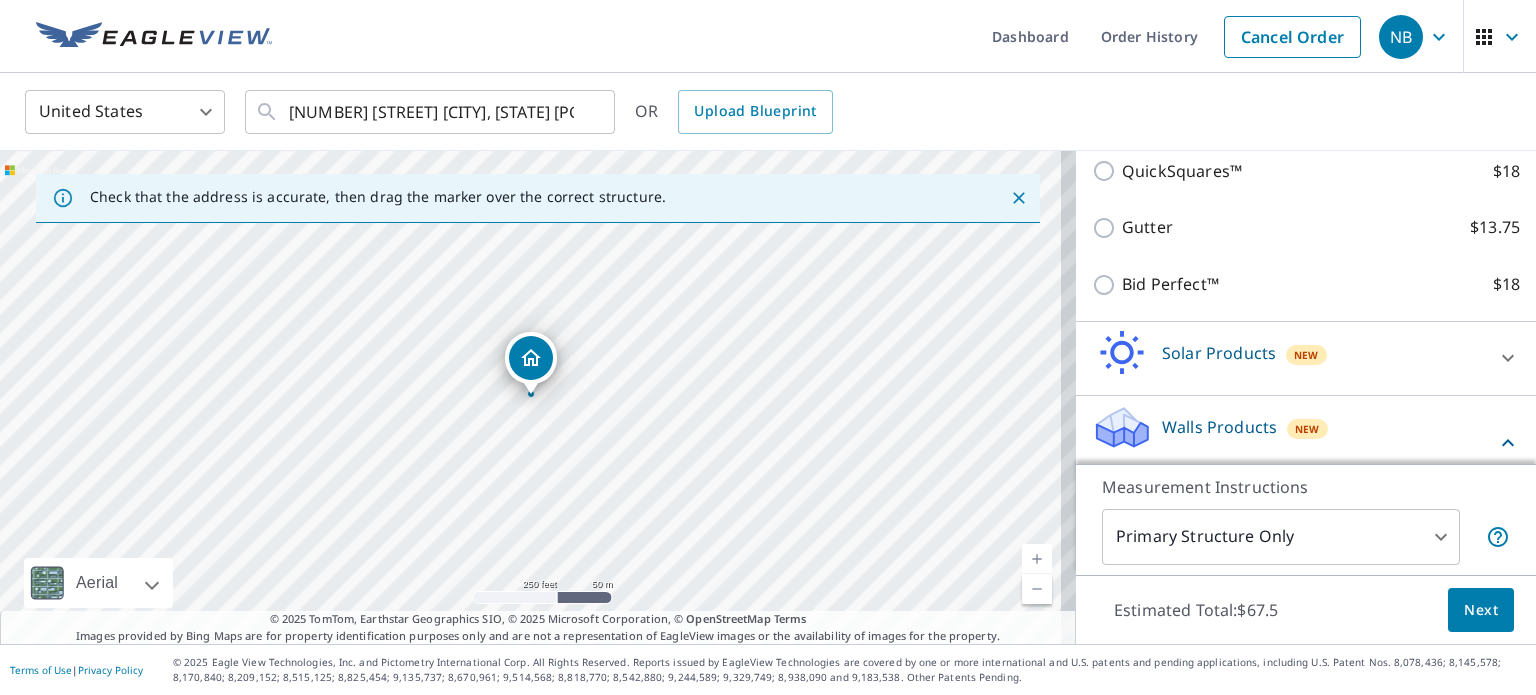 scroll, scrollTop: 592, scrollLeft: 0, axis: vertical 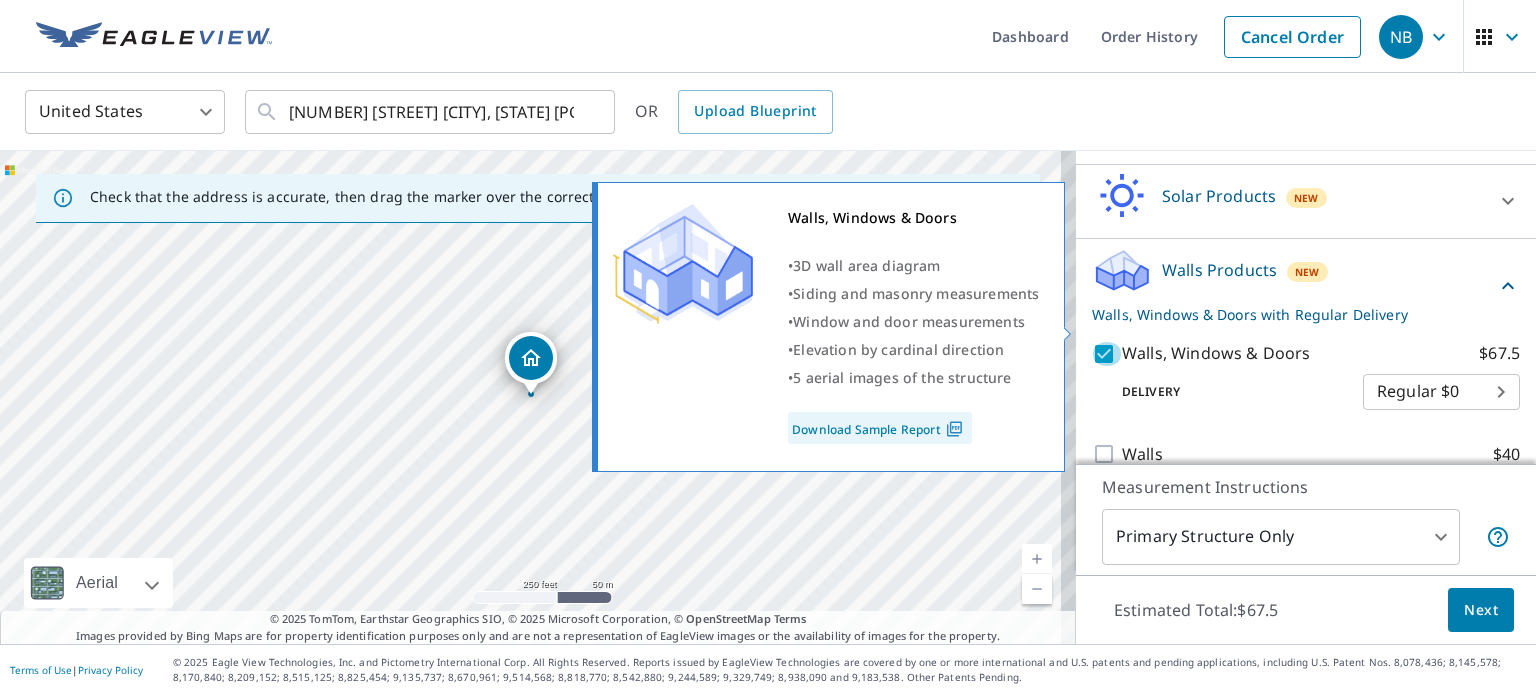 click on "Walls, Windows & Doors $67.5" at bounding box center [1107, 354] 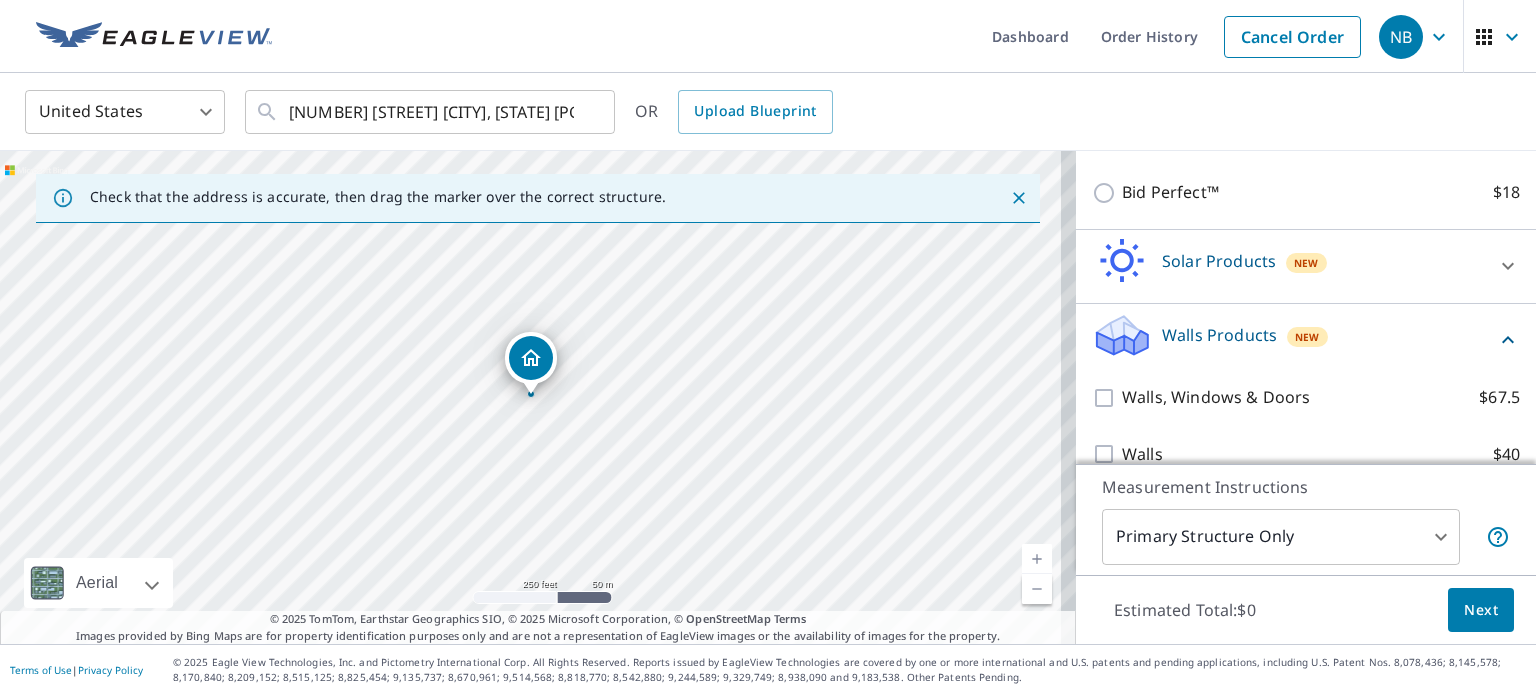 click 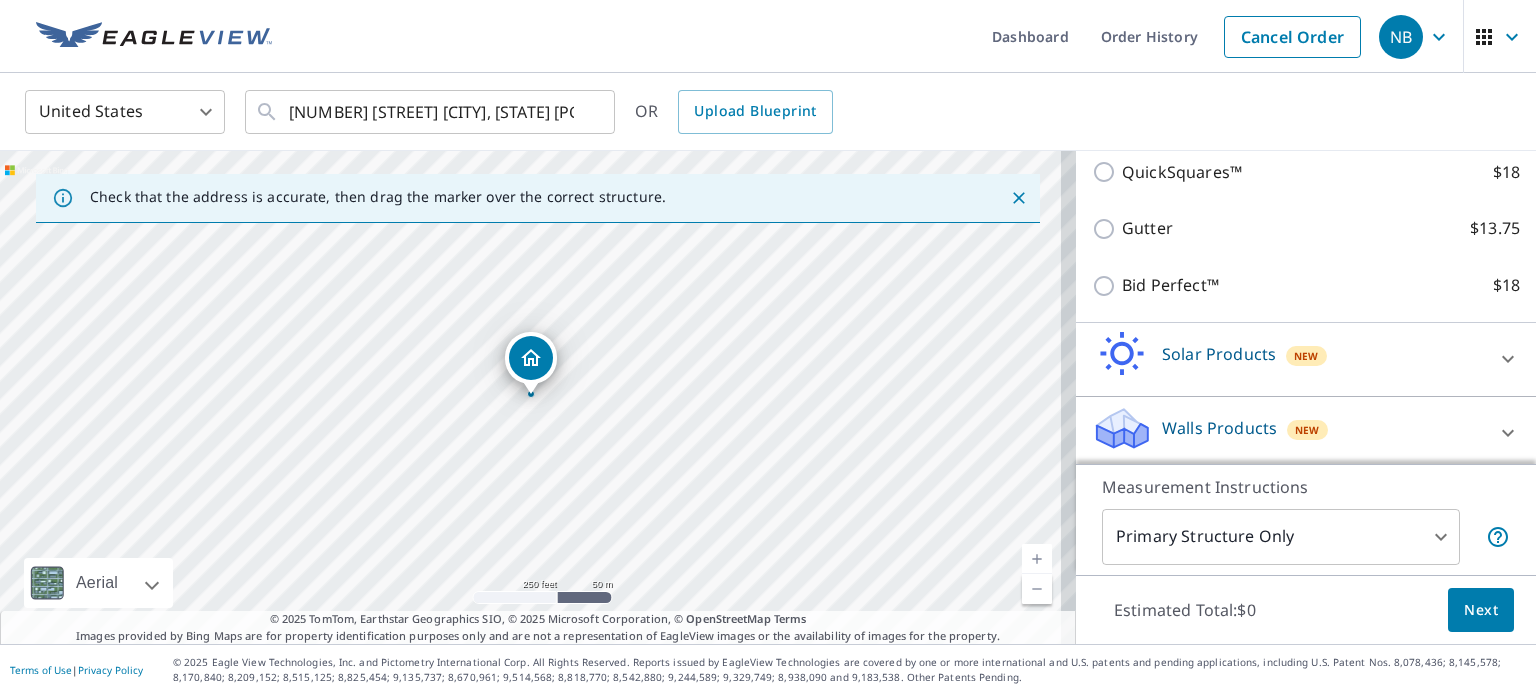 scroll, scrollTop: 414, scrollLeft: 0, axis: vertical 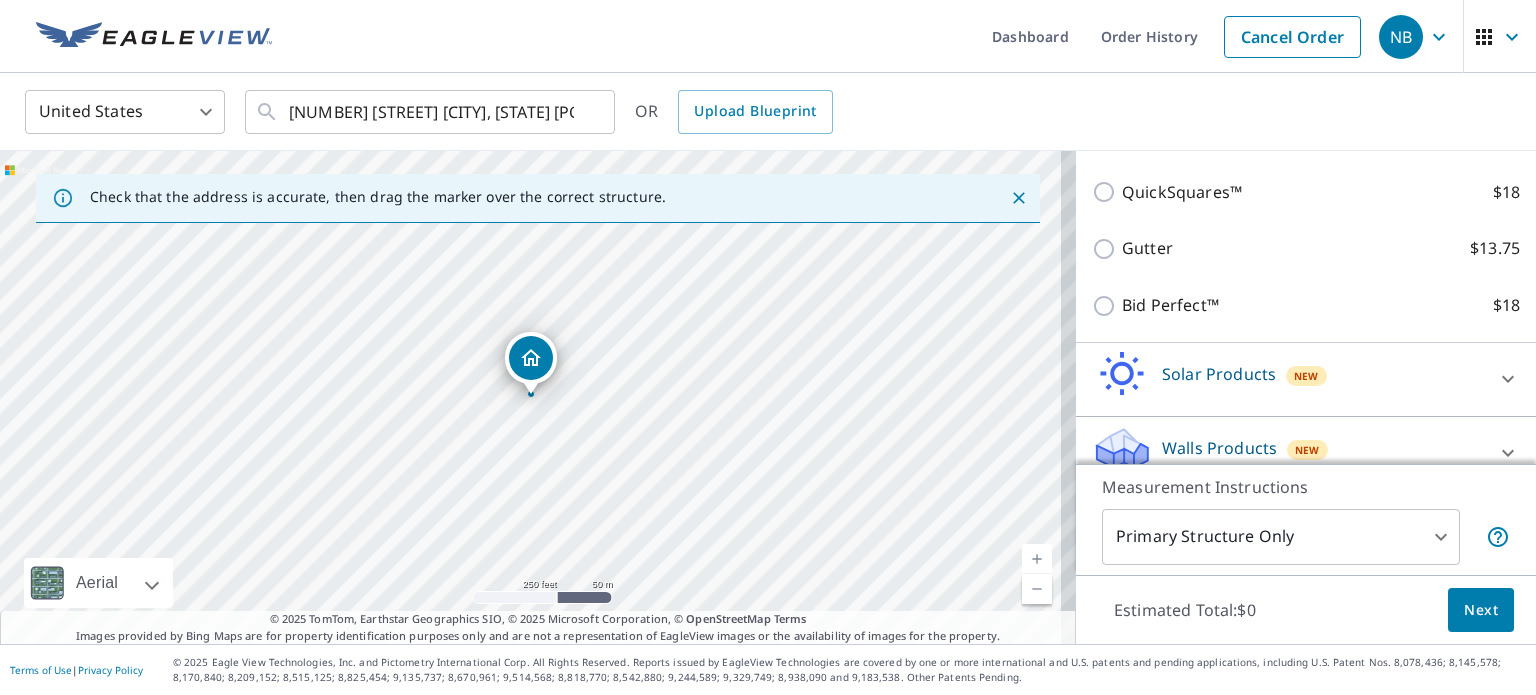 click 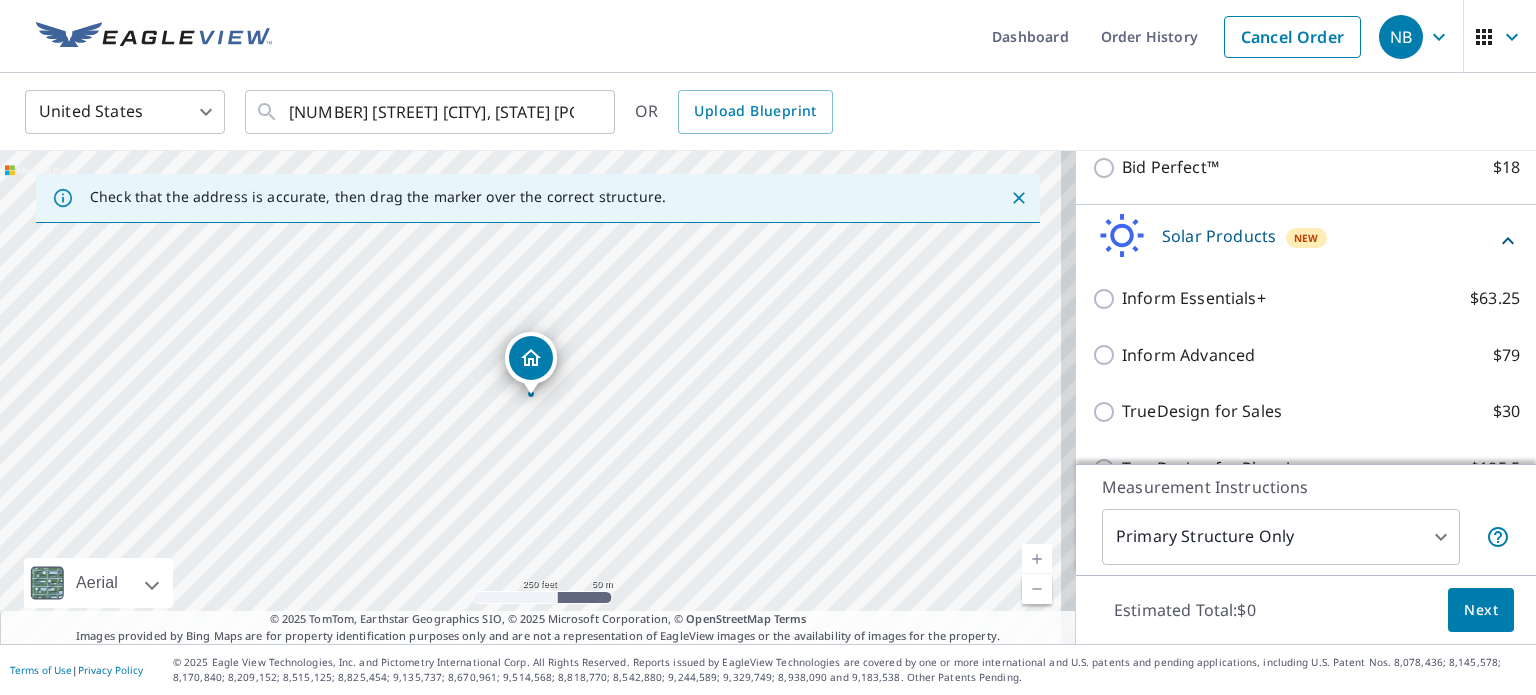 scroll, scrollTop: 540, scrollLeft: 0, axis: vertical 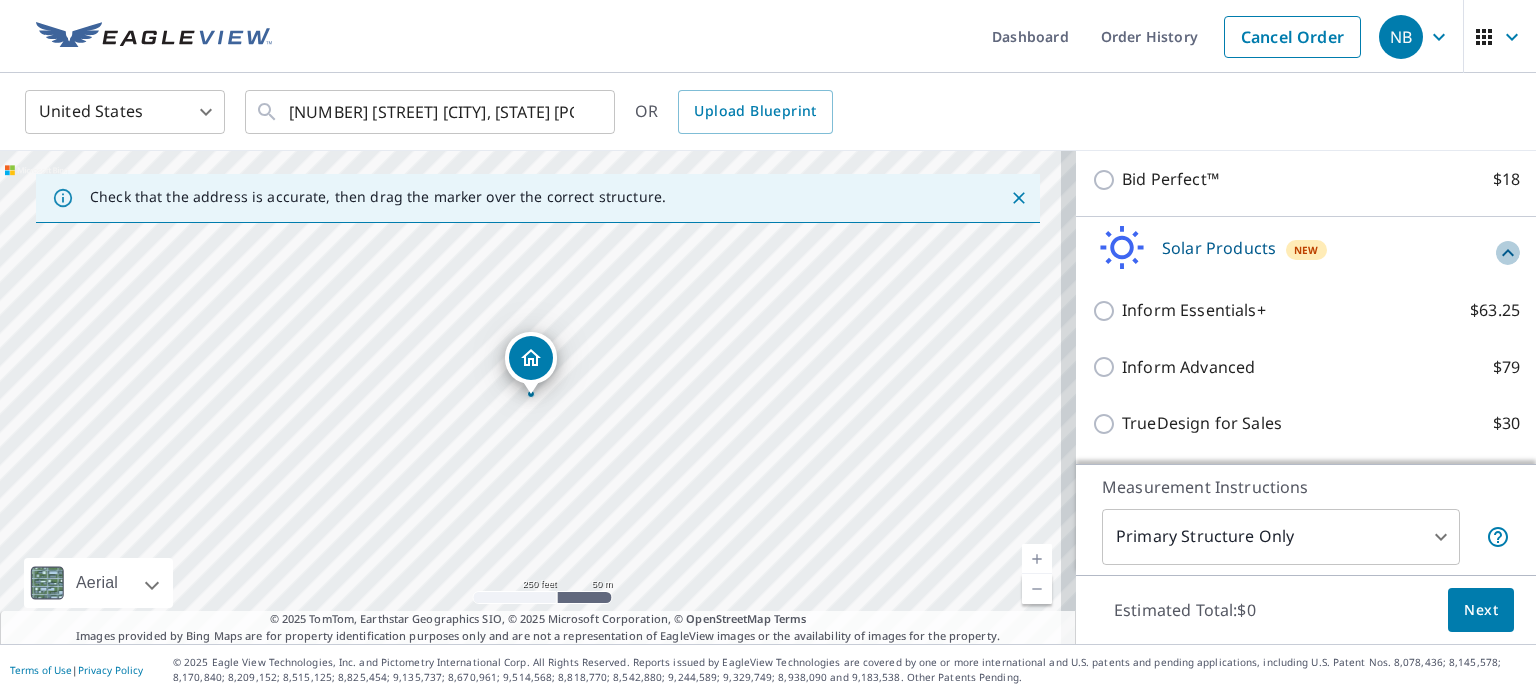 click 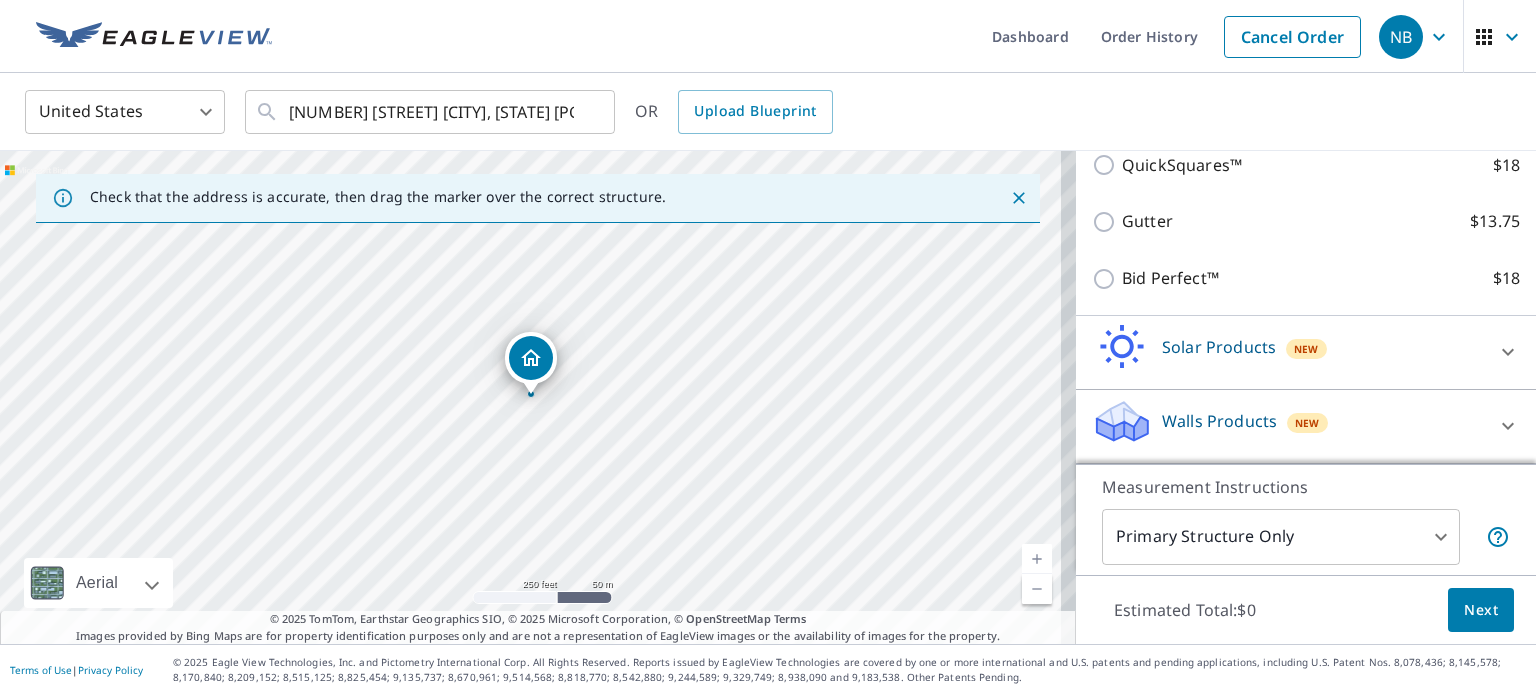 scroll, scrollTop: 414, scrollLeft: 0, axis: vertical 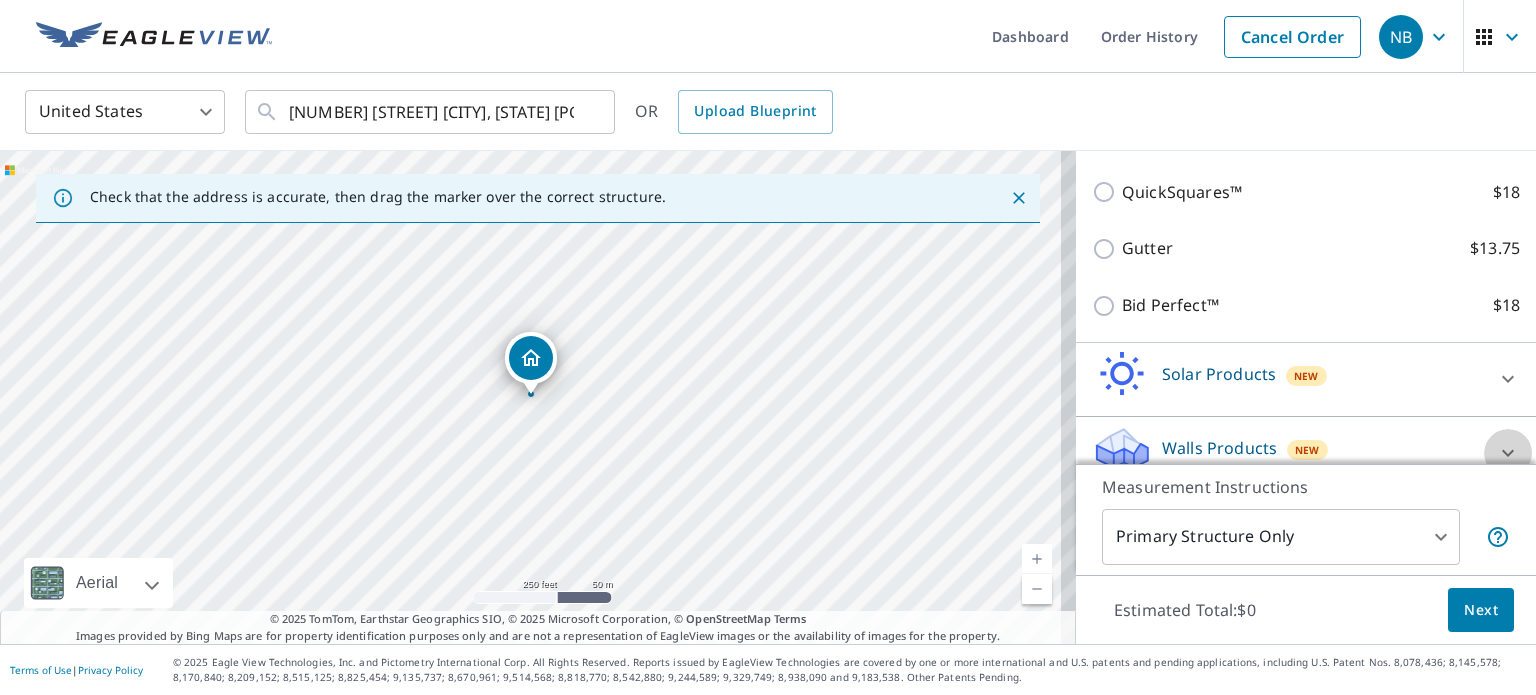 click 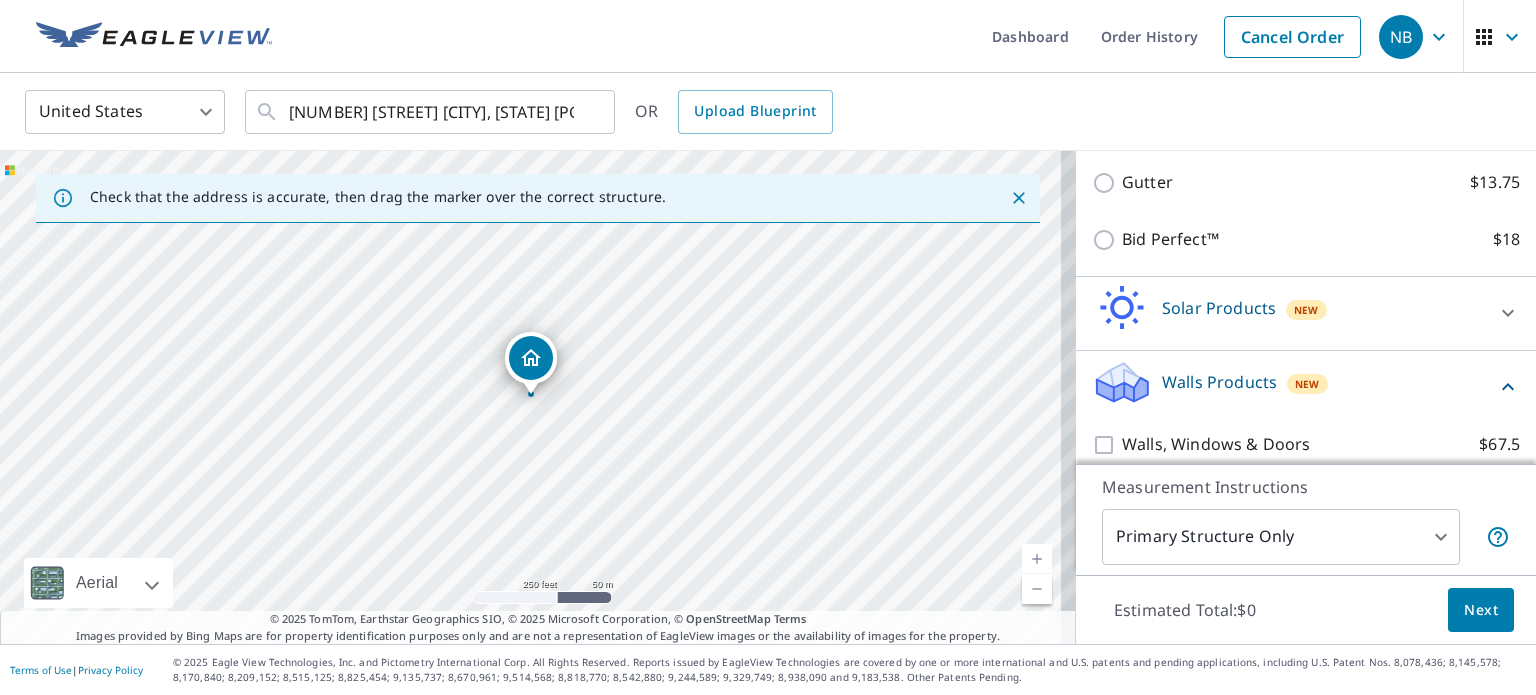 scroll, scrollTop: 527, scrollLeft: 0, axis: vertical 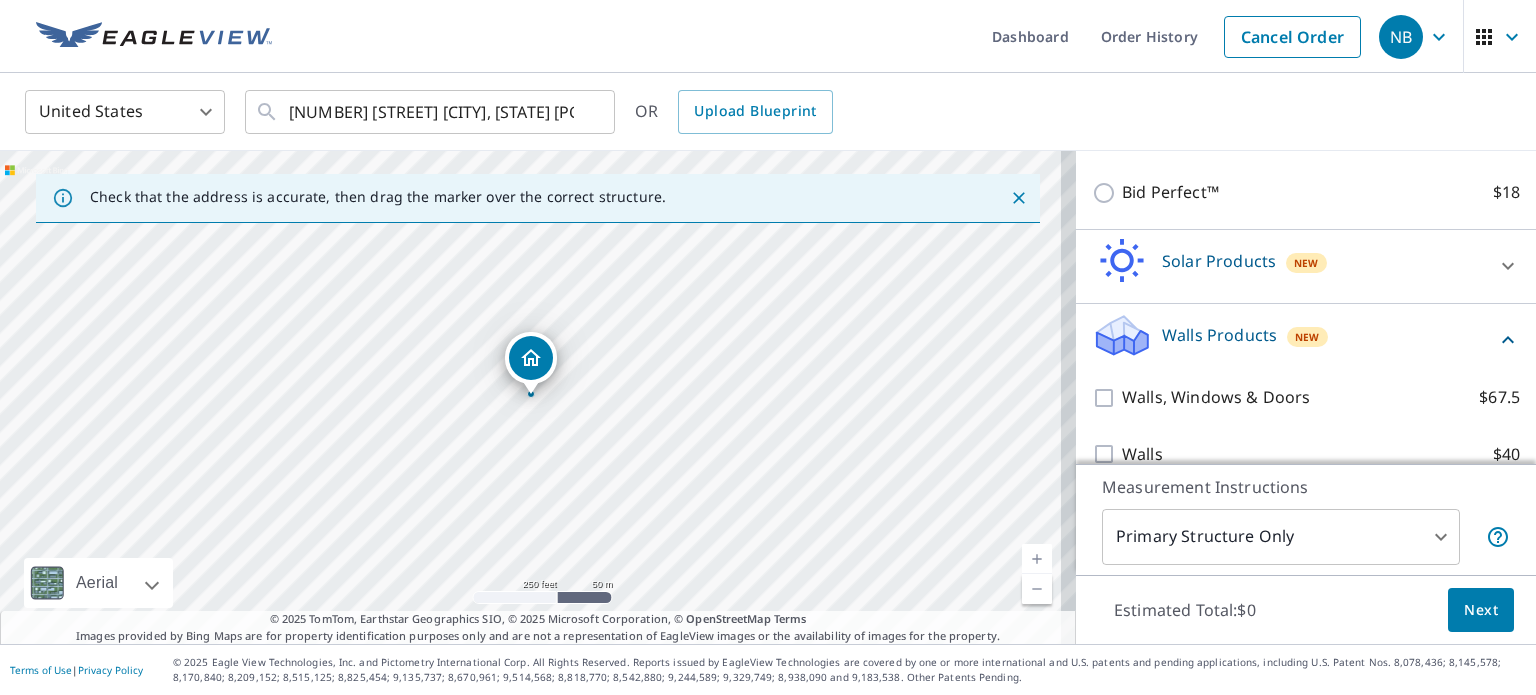 click 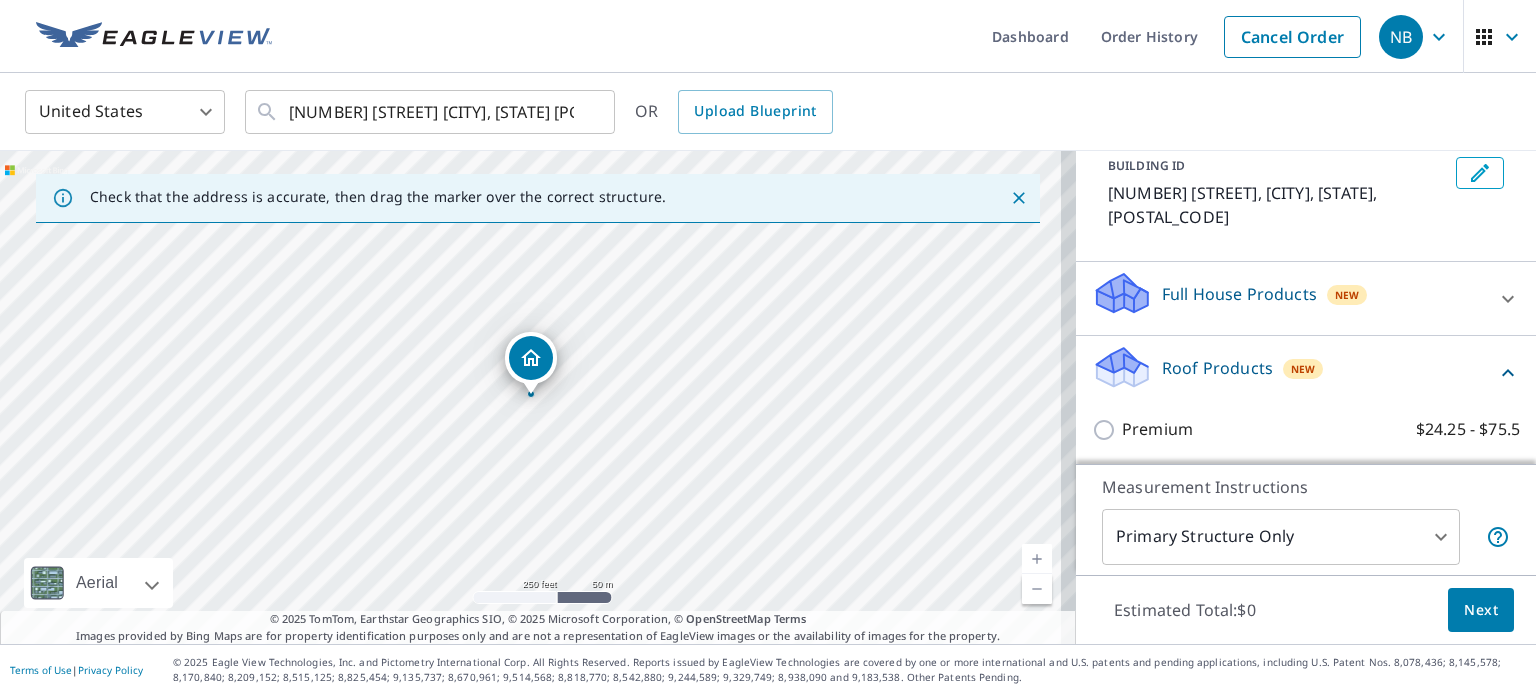 scroll, scrollTop: 114, scrollLeft: 0, axis: vertical 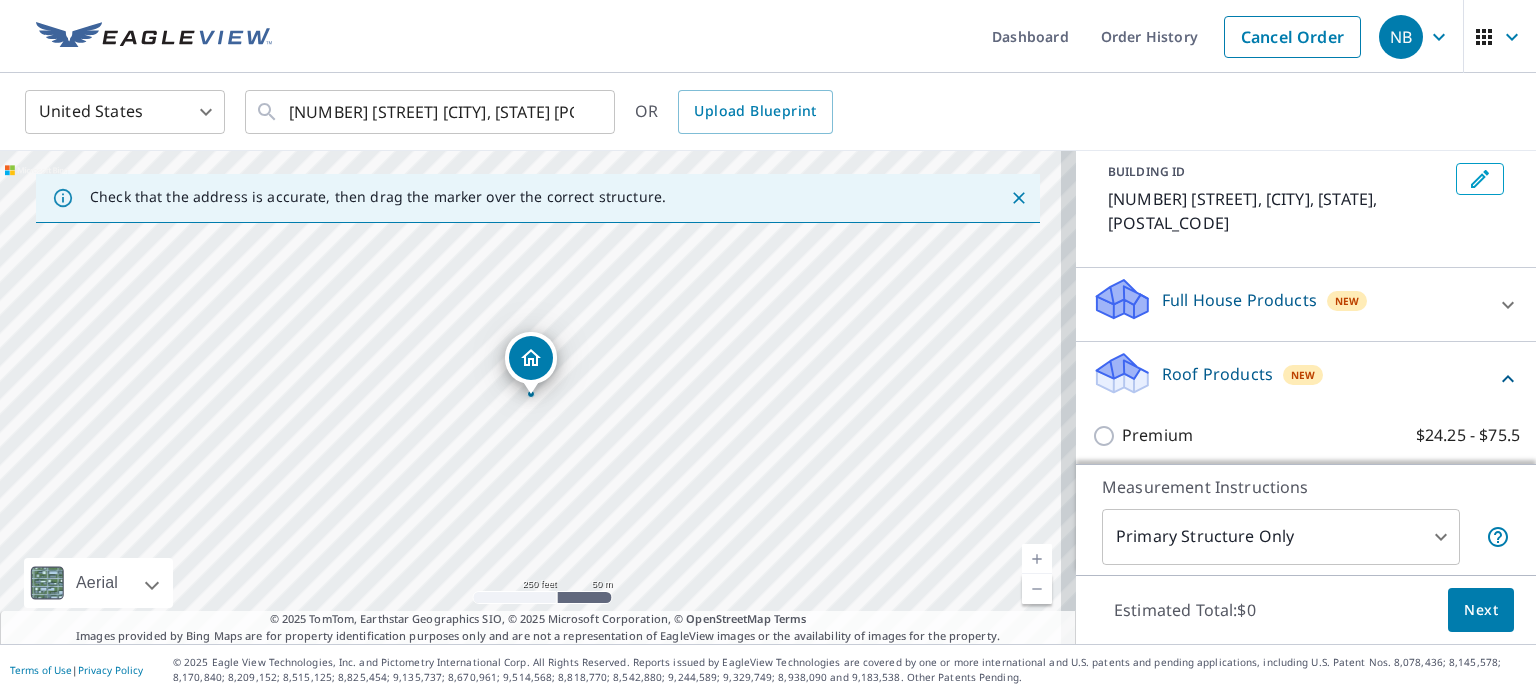 click 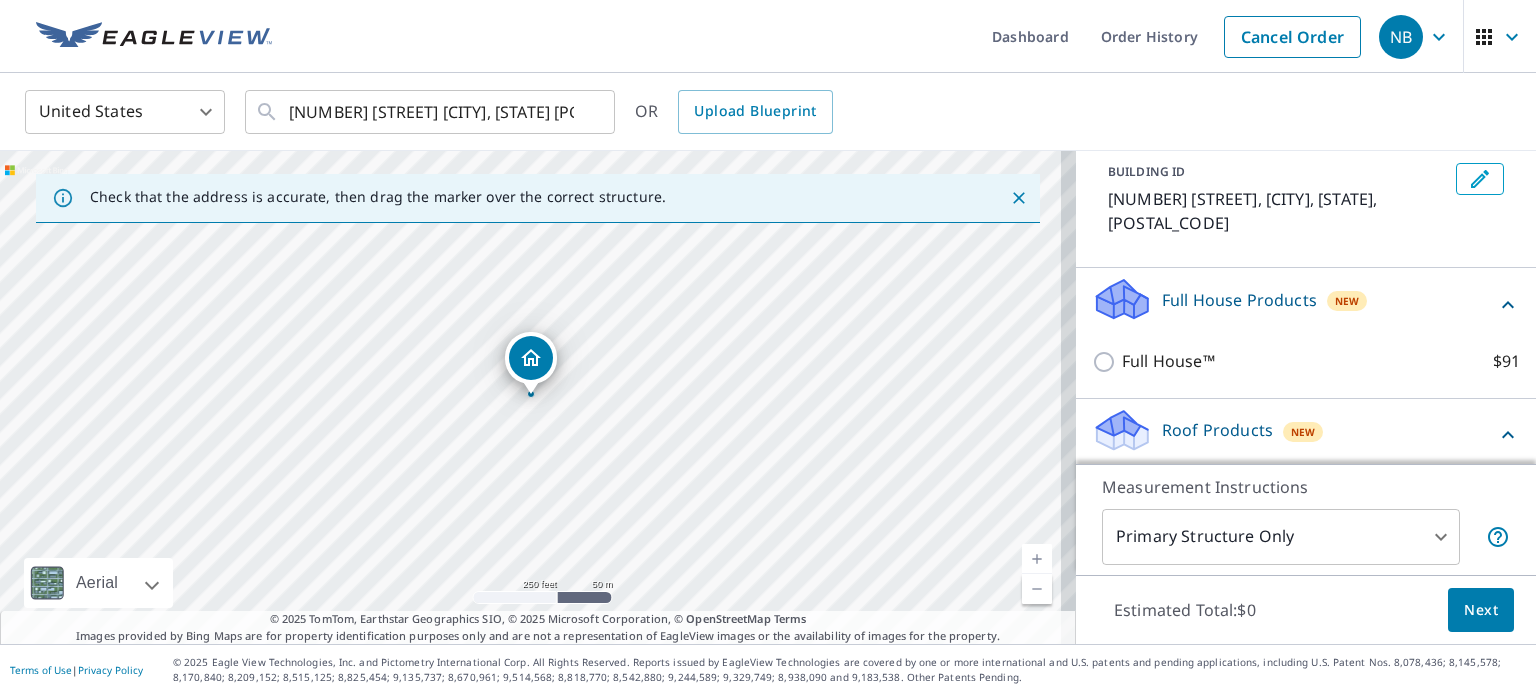 click 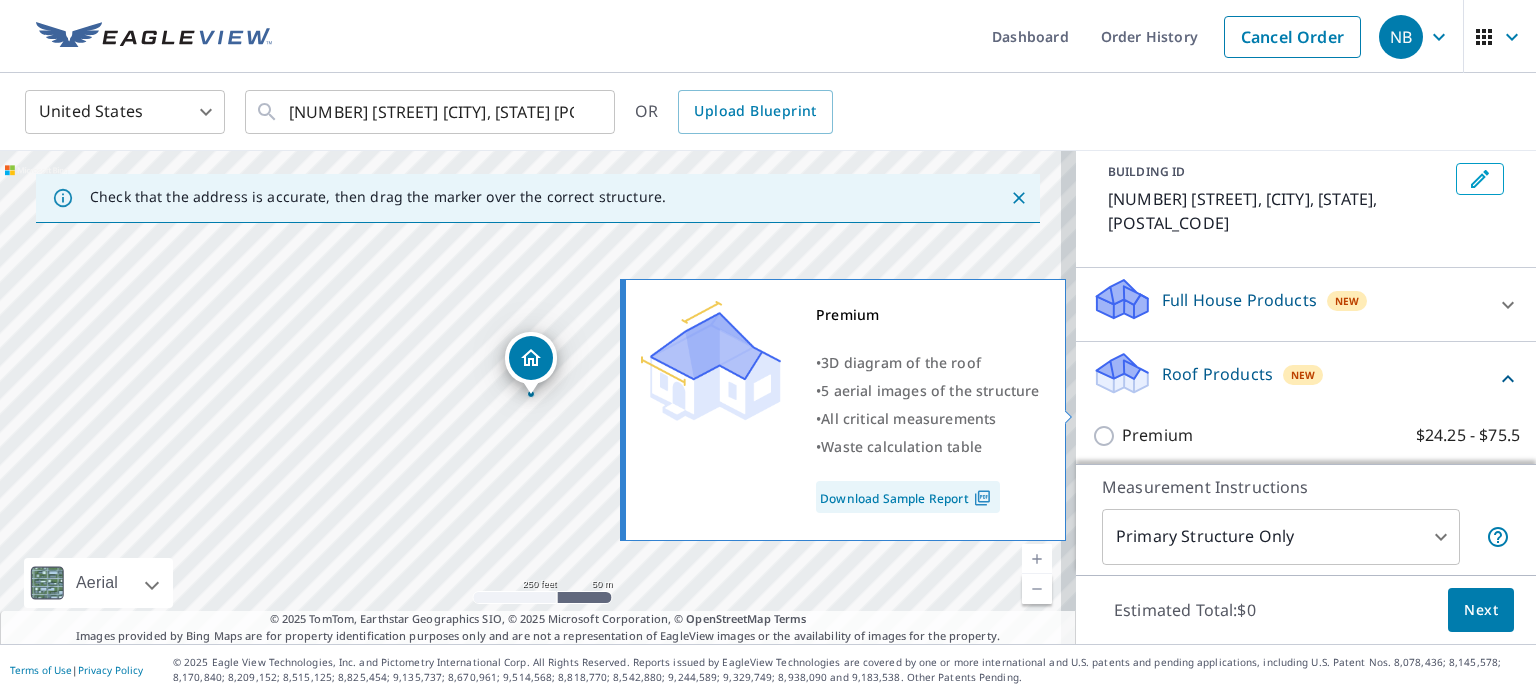 click on "Premium $24.25 - $75.5" at bounding box center (1107, 436) 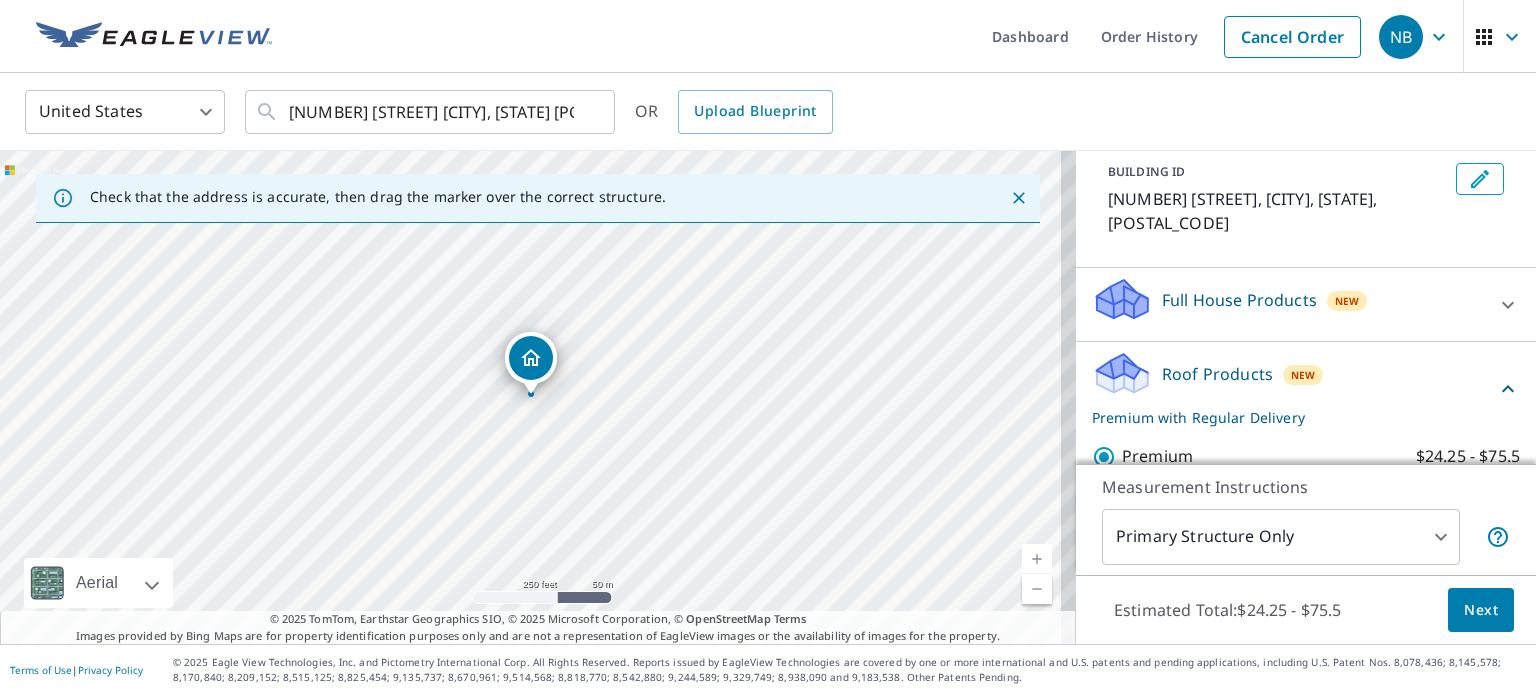 scroll, scrollTop: 214, scrollLeft: 0, axis: vertical 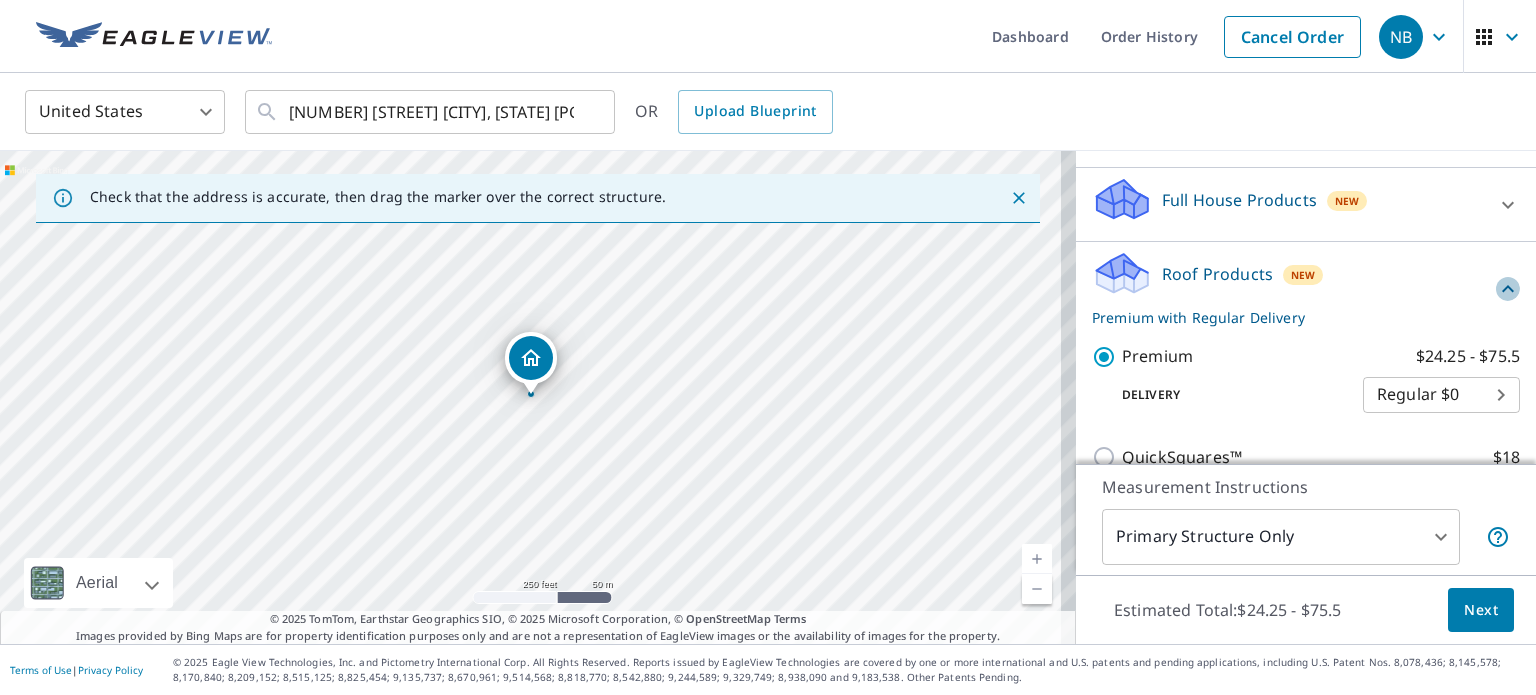 click 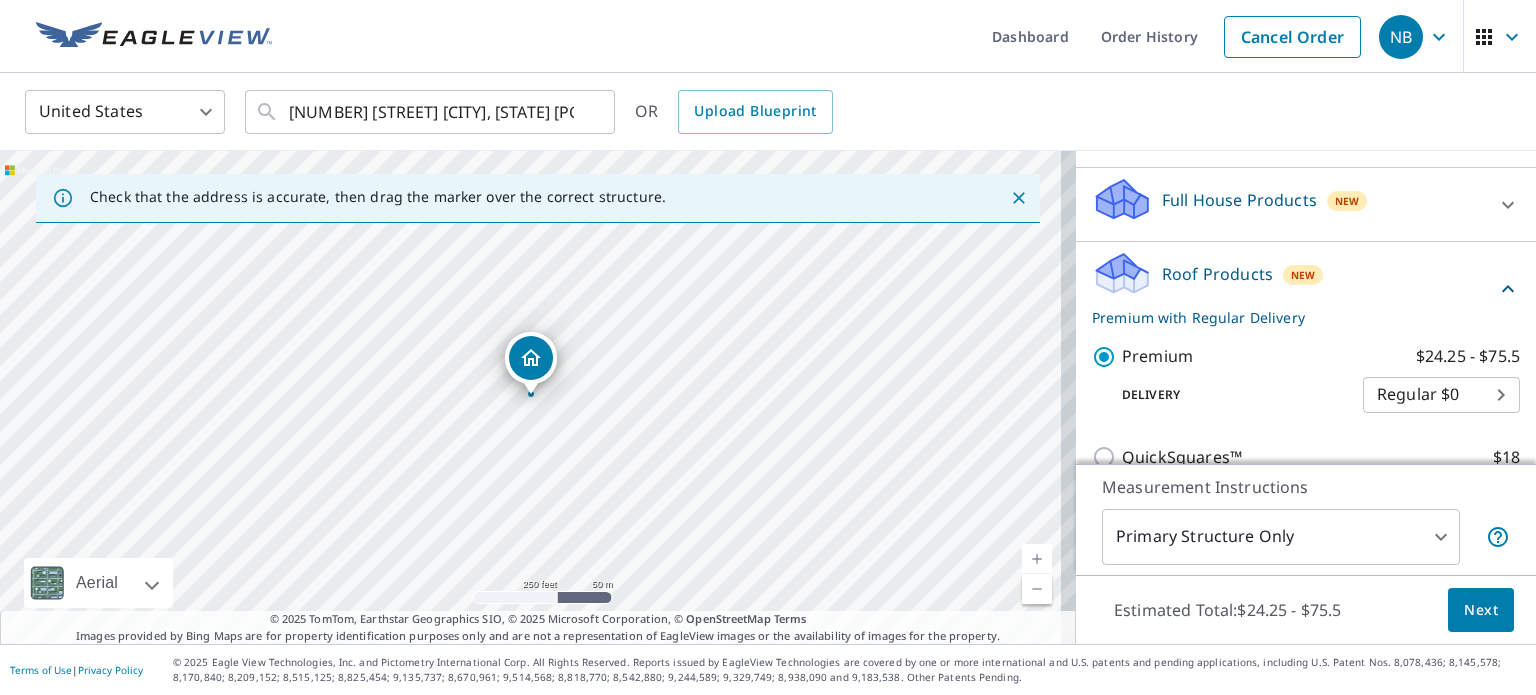 click 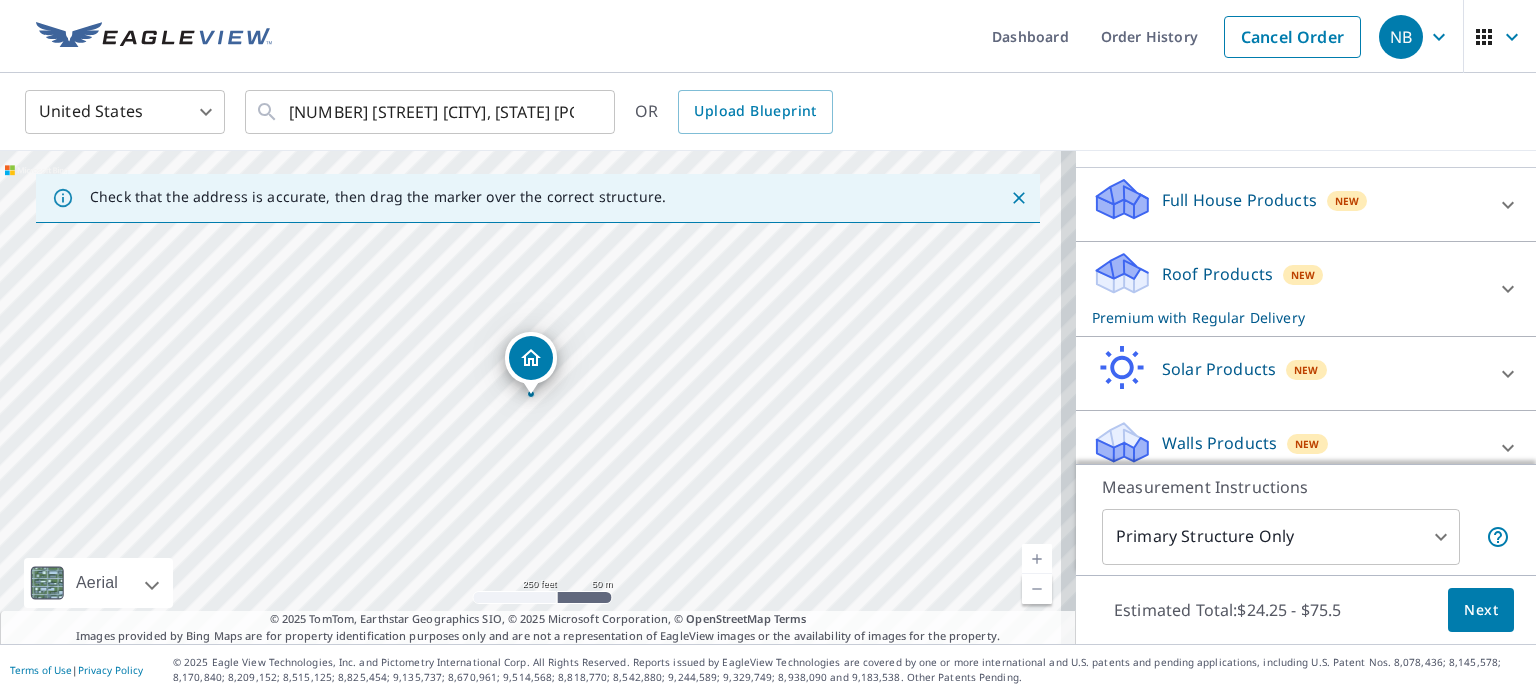 scroll, scrollTop: 209, scrollLeft: 0, axis: vertical 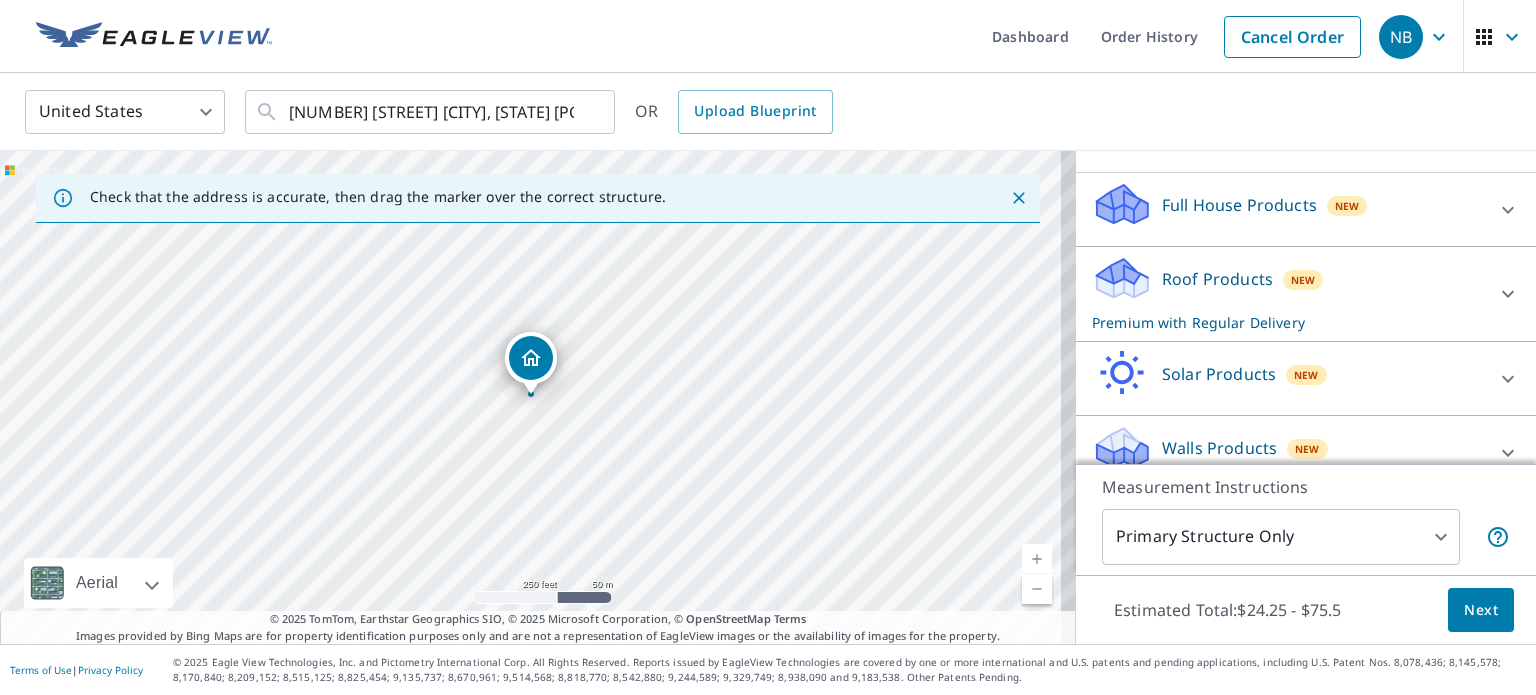 click 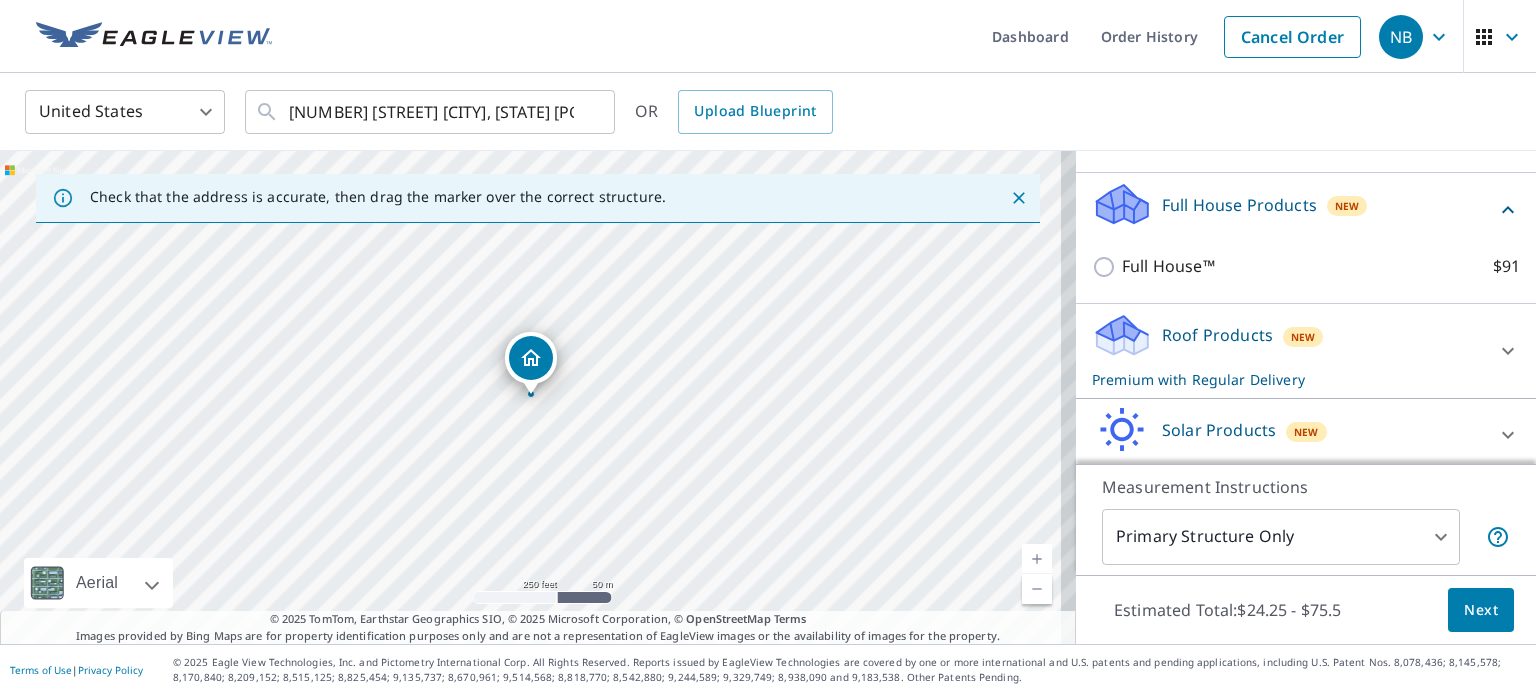 click 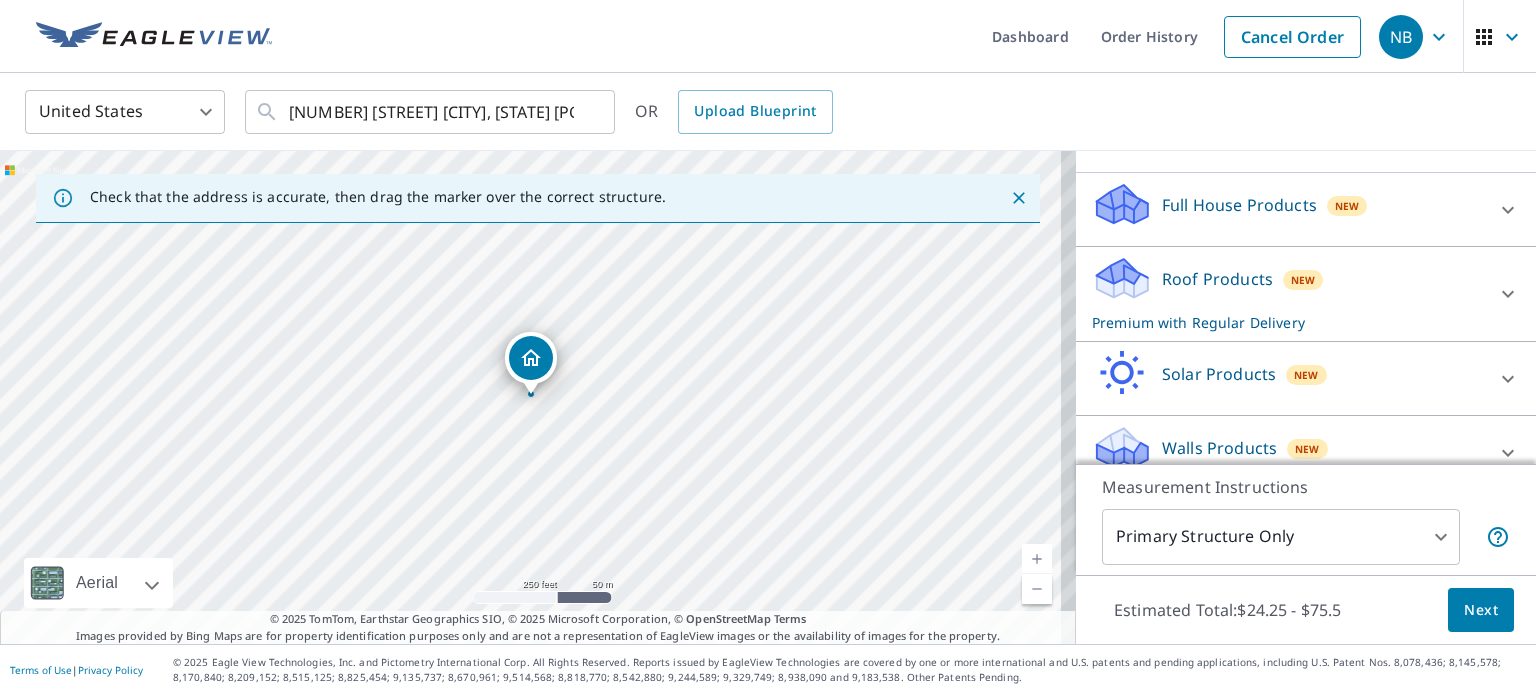 click 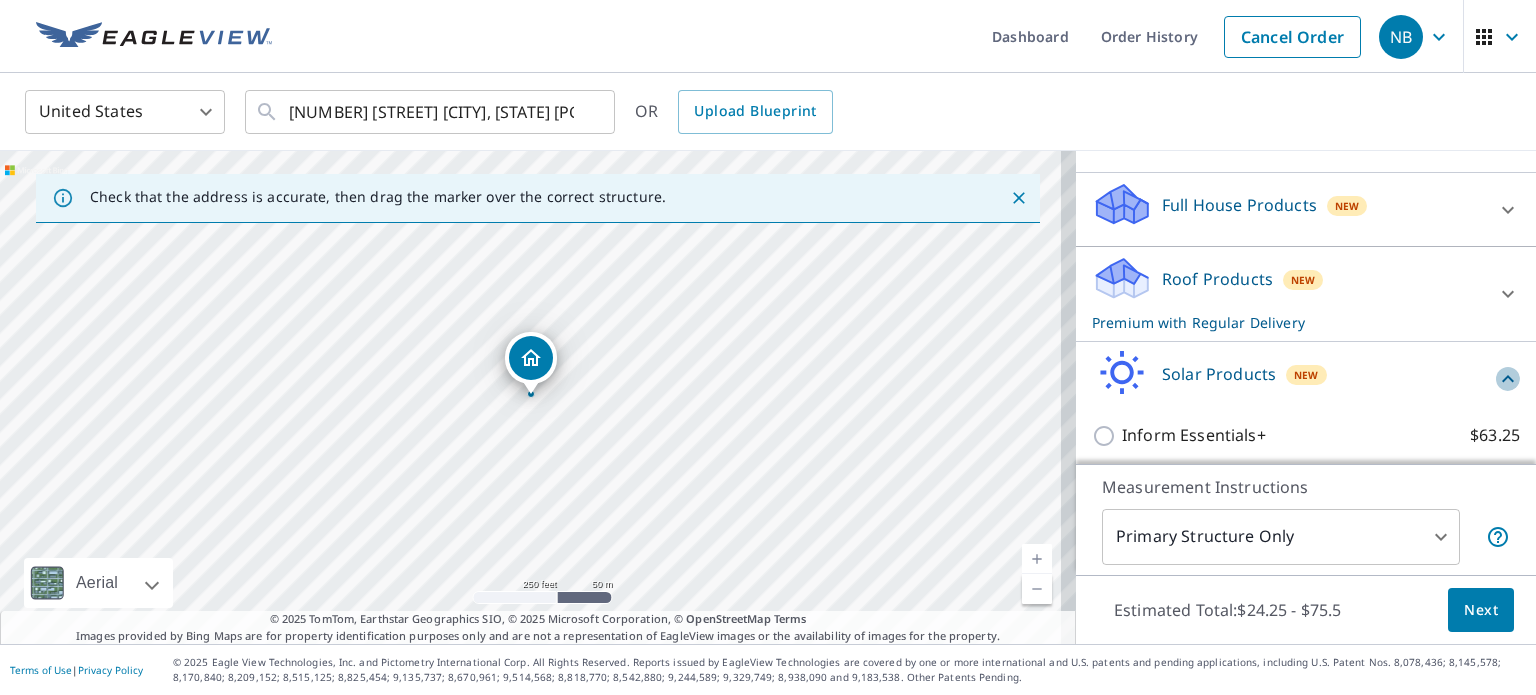 click 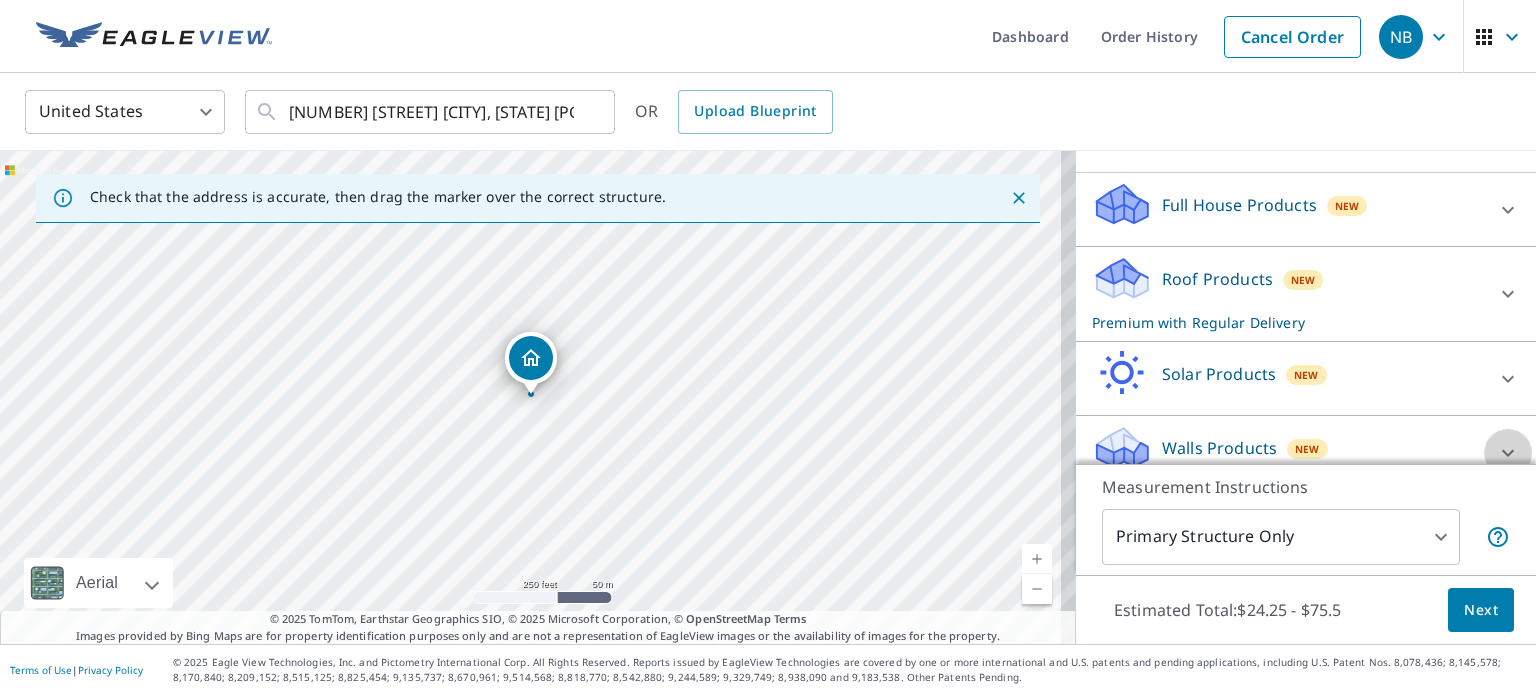 click 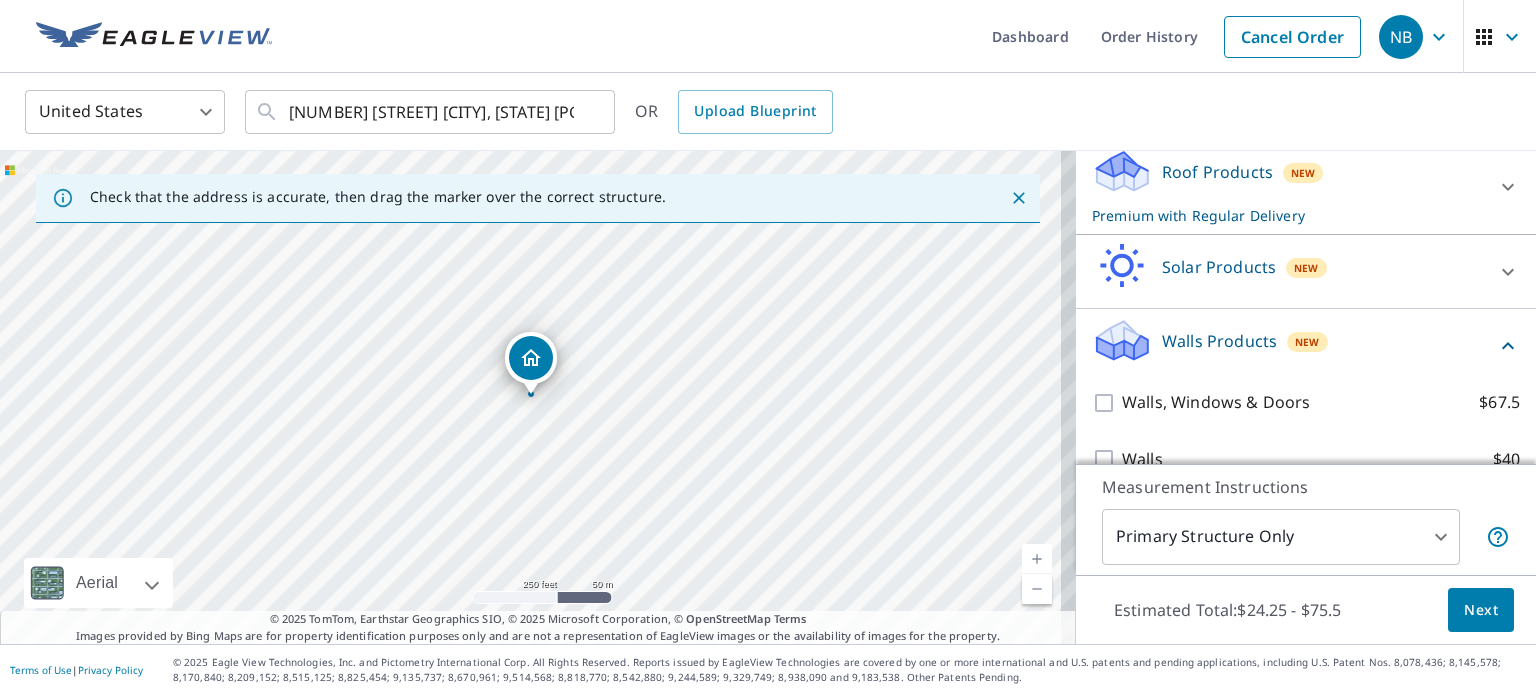 scroll, scrollTop: 322, scrollLeft: 0, axis: vertical 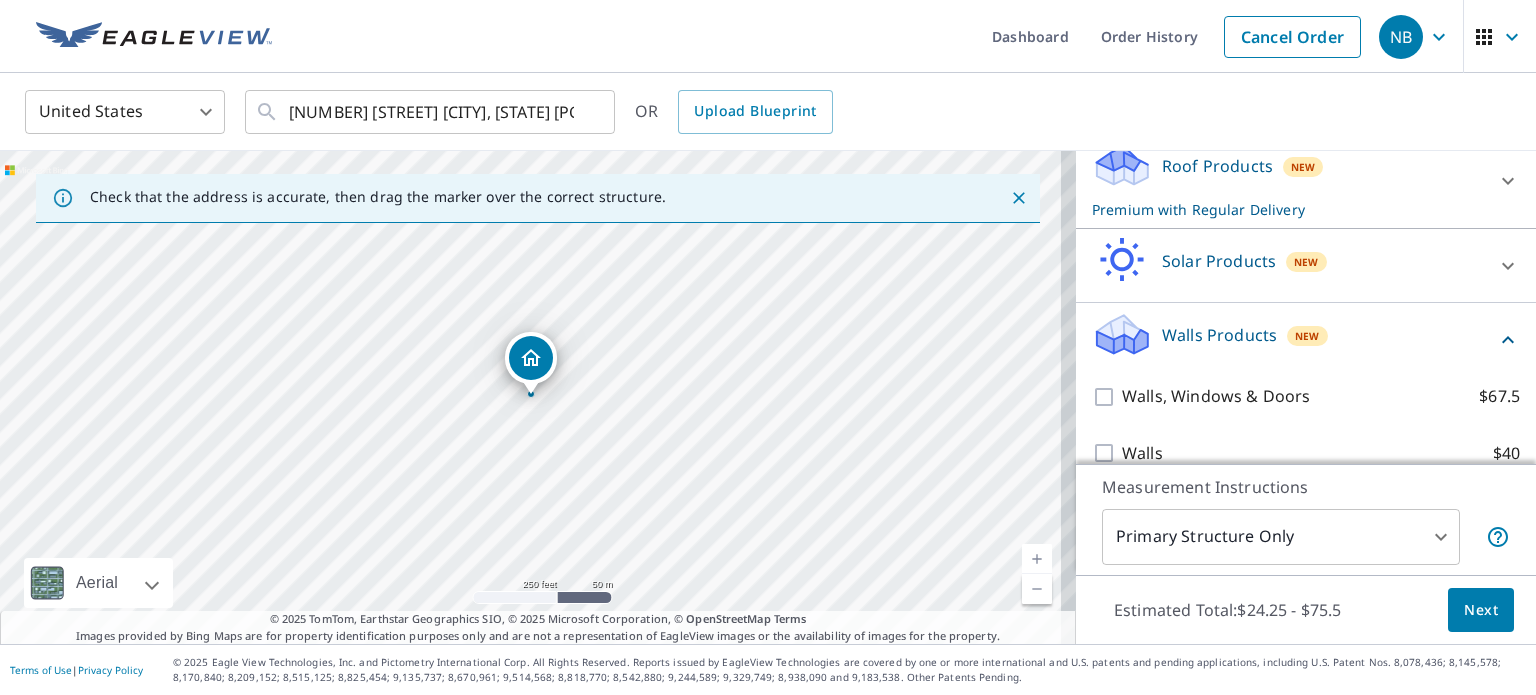 click 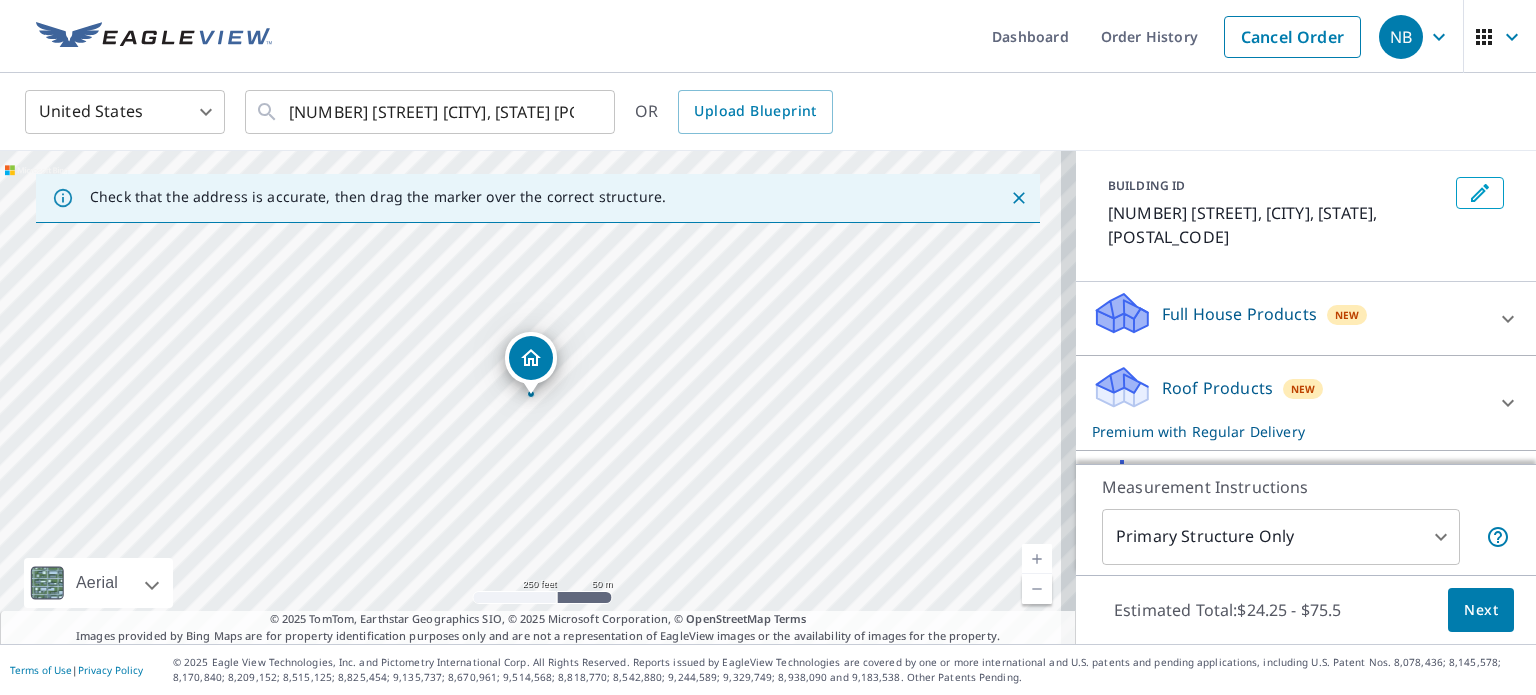 scroll, scrollTop: 0, scrollLeft: 0, axis: both 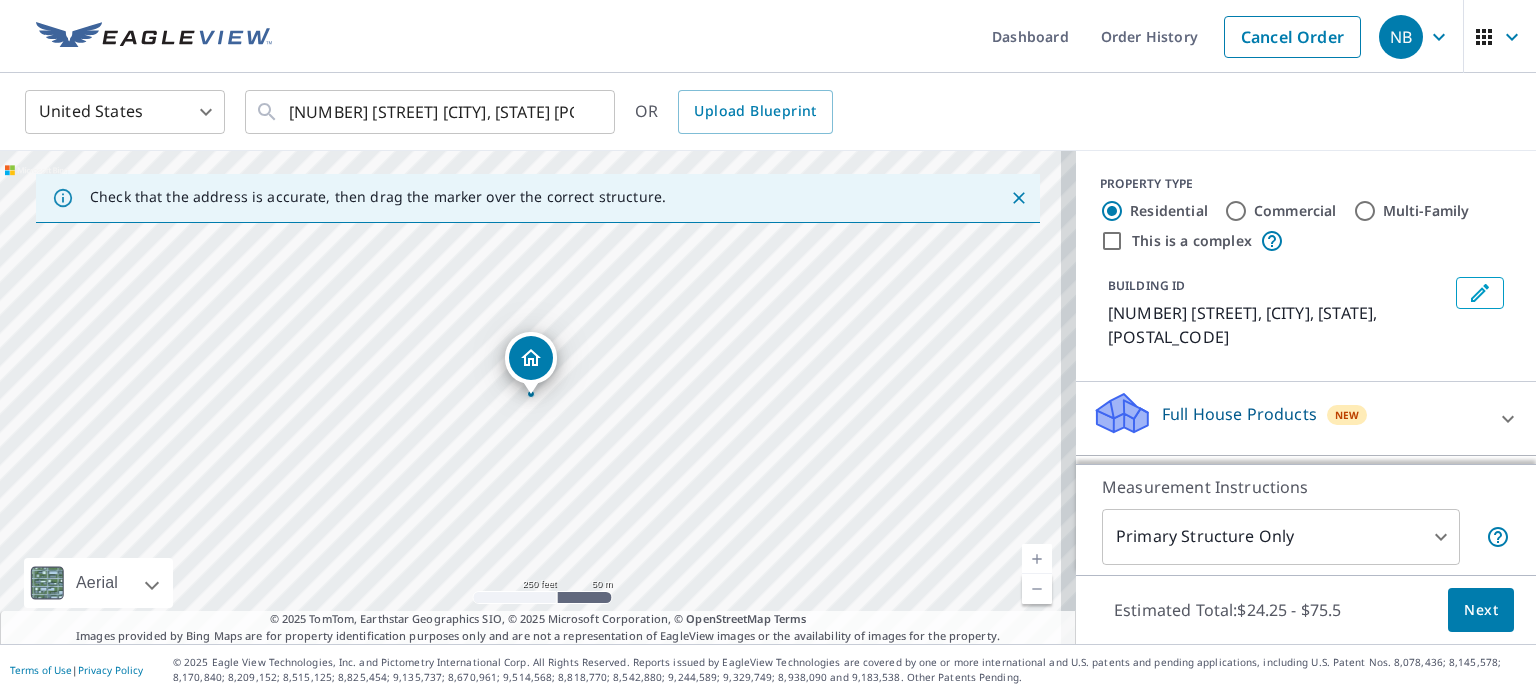 click on "Next" at bounding box center (1481, 610) 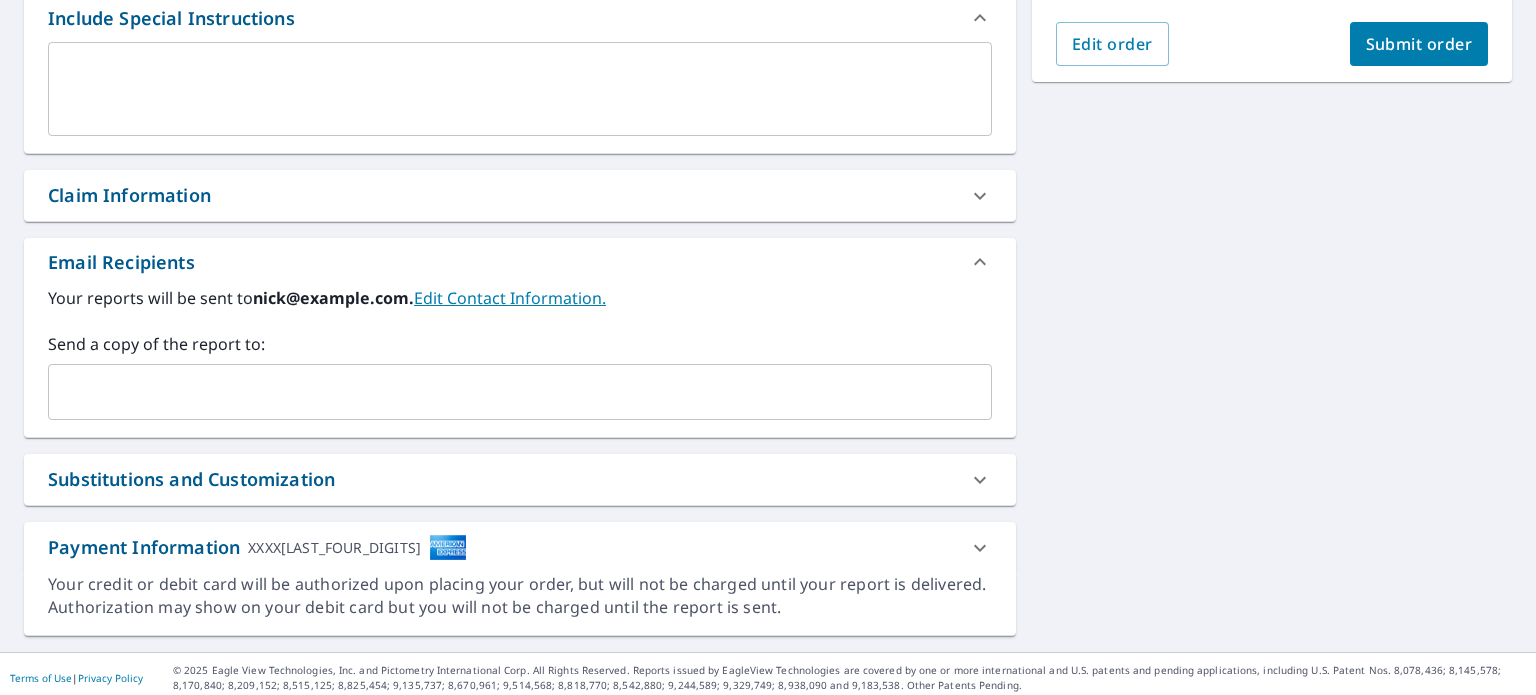 scroll, scrollTop: 562, scrollLeft: 0, axis: vertical 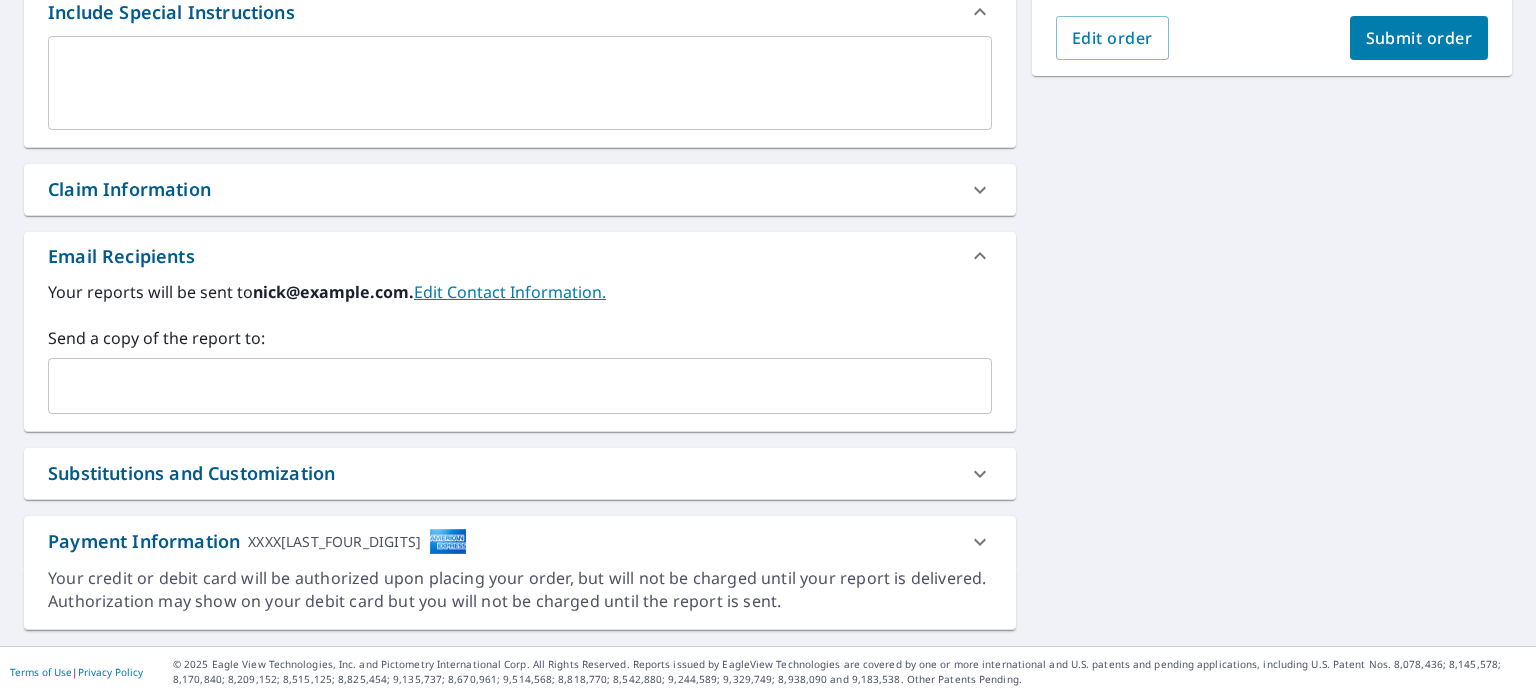 click at bounding box center [505, 386] 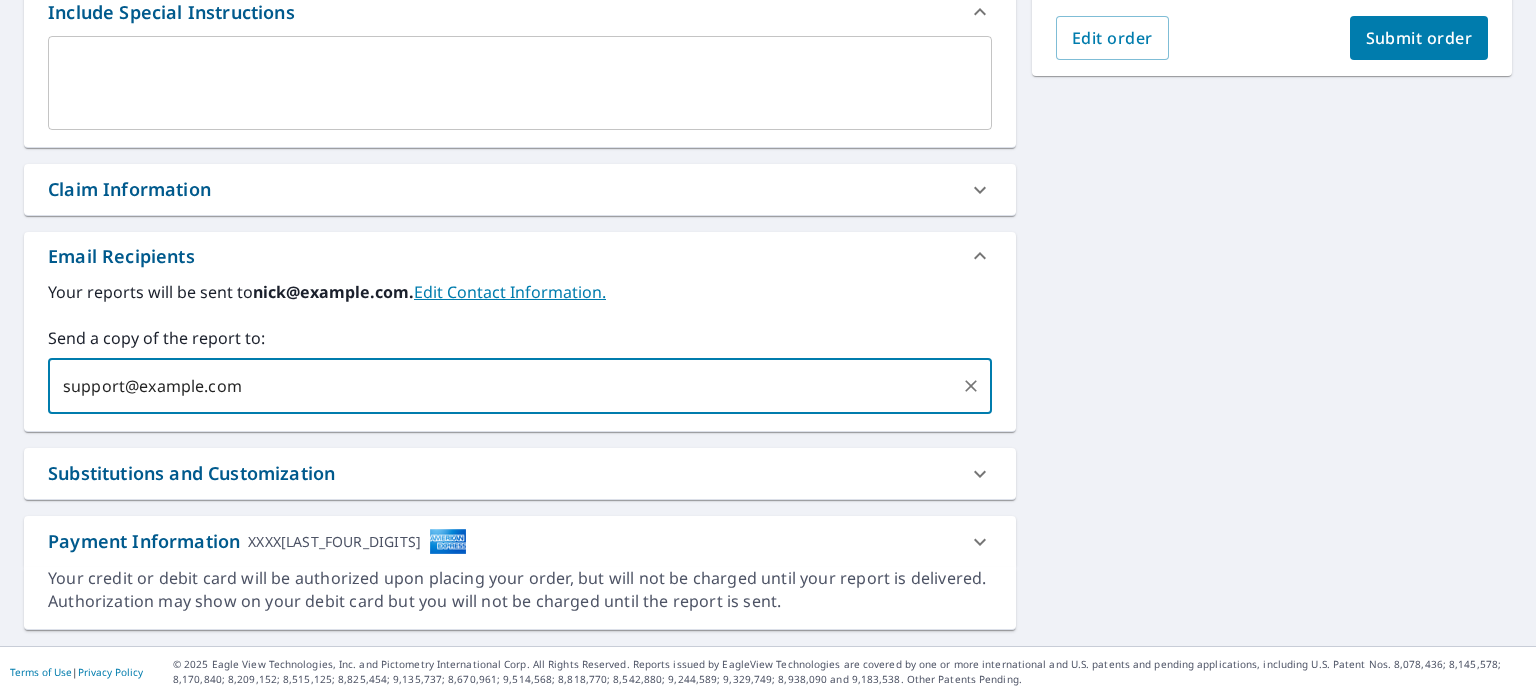 type on "support@example.com" 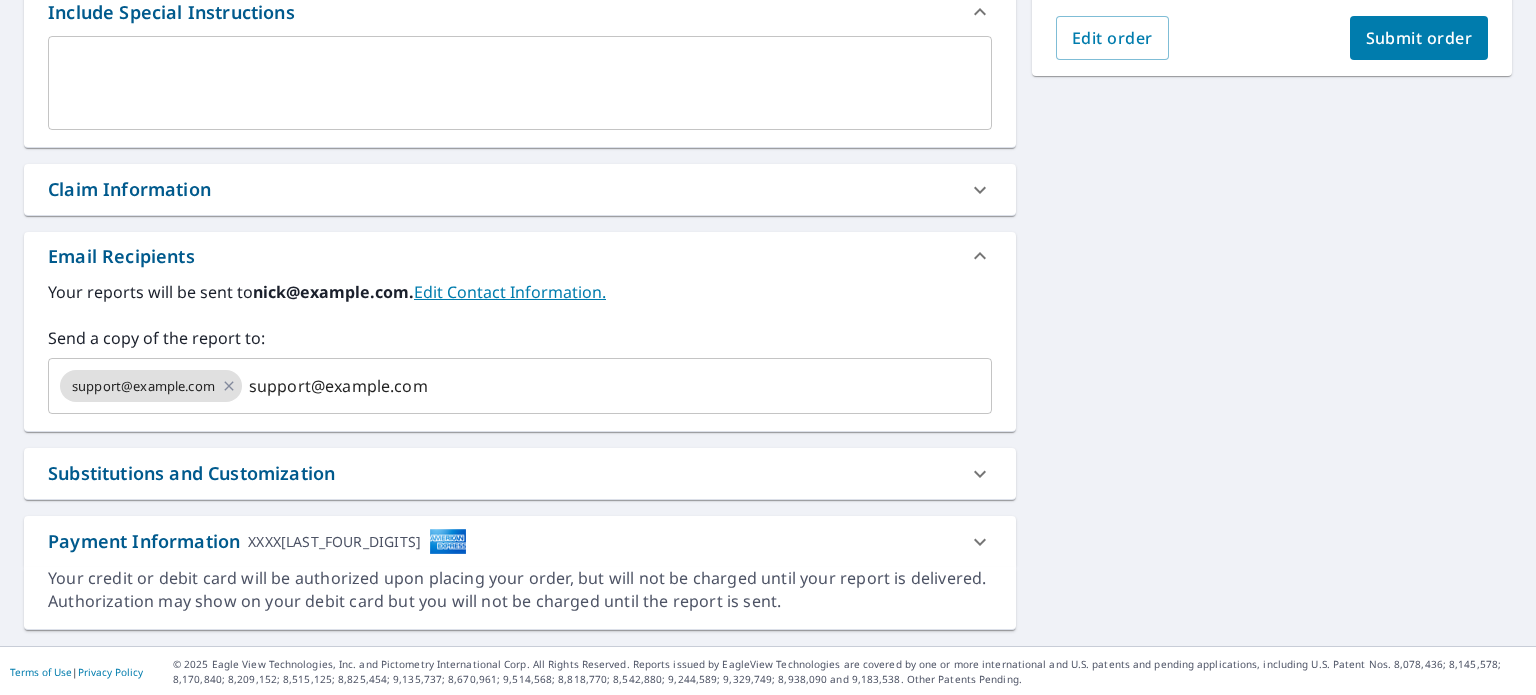 type 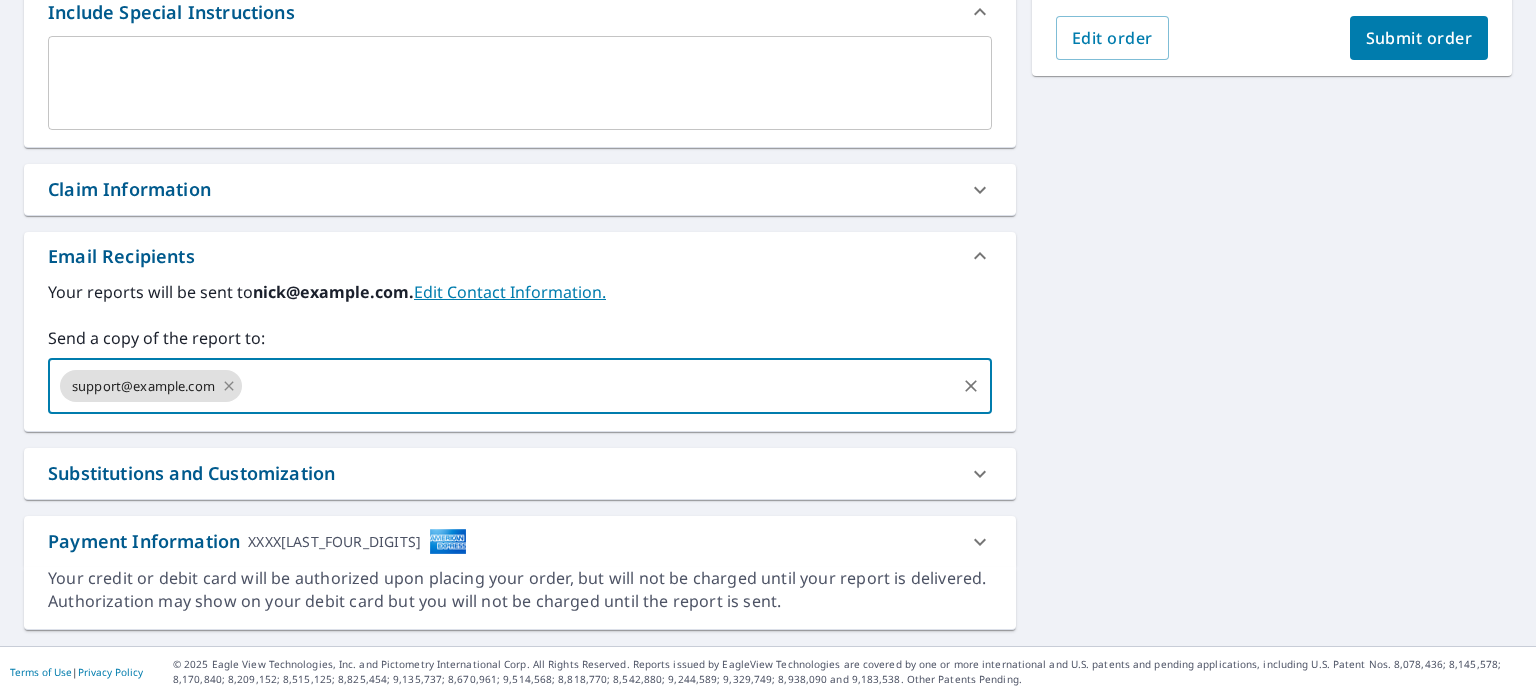 click 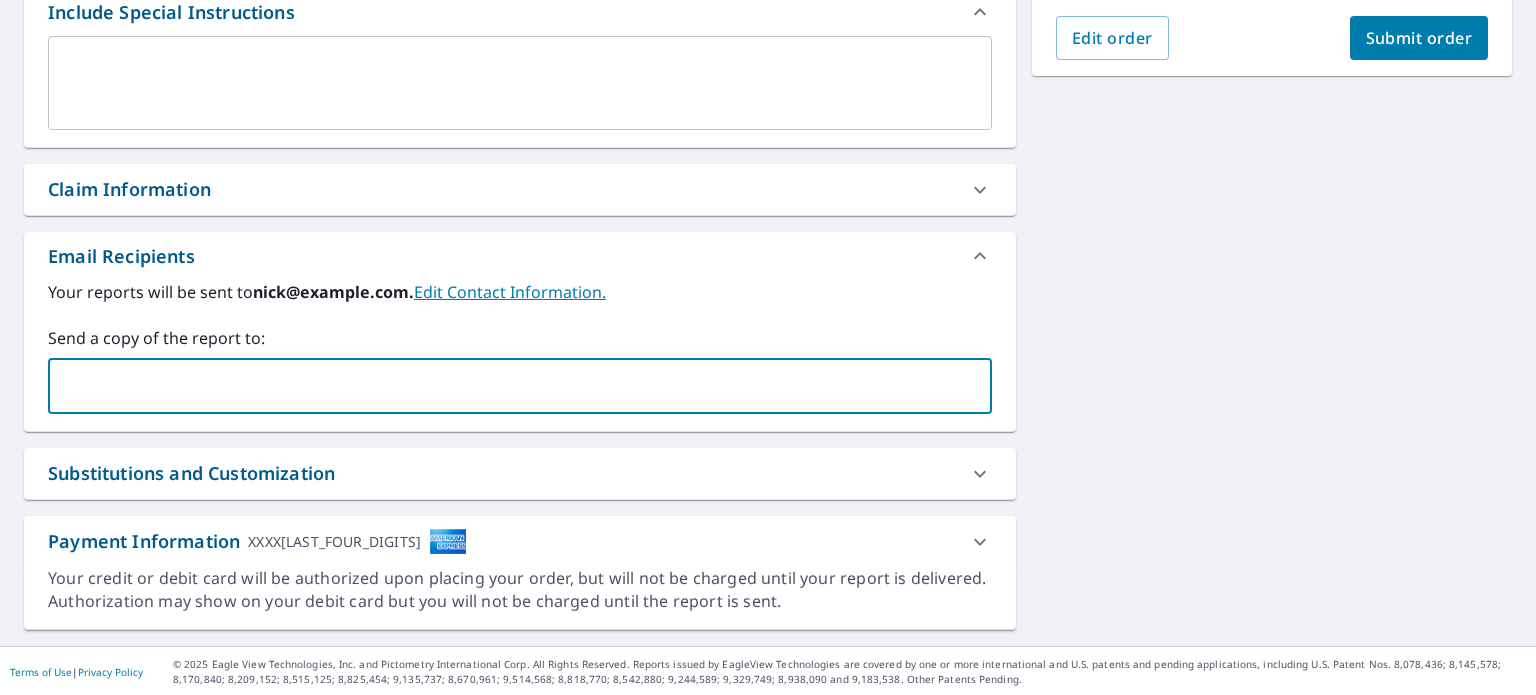 click at bounding box center [505, 386] 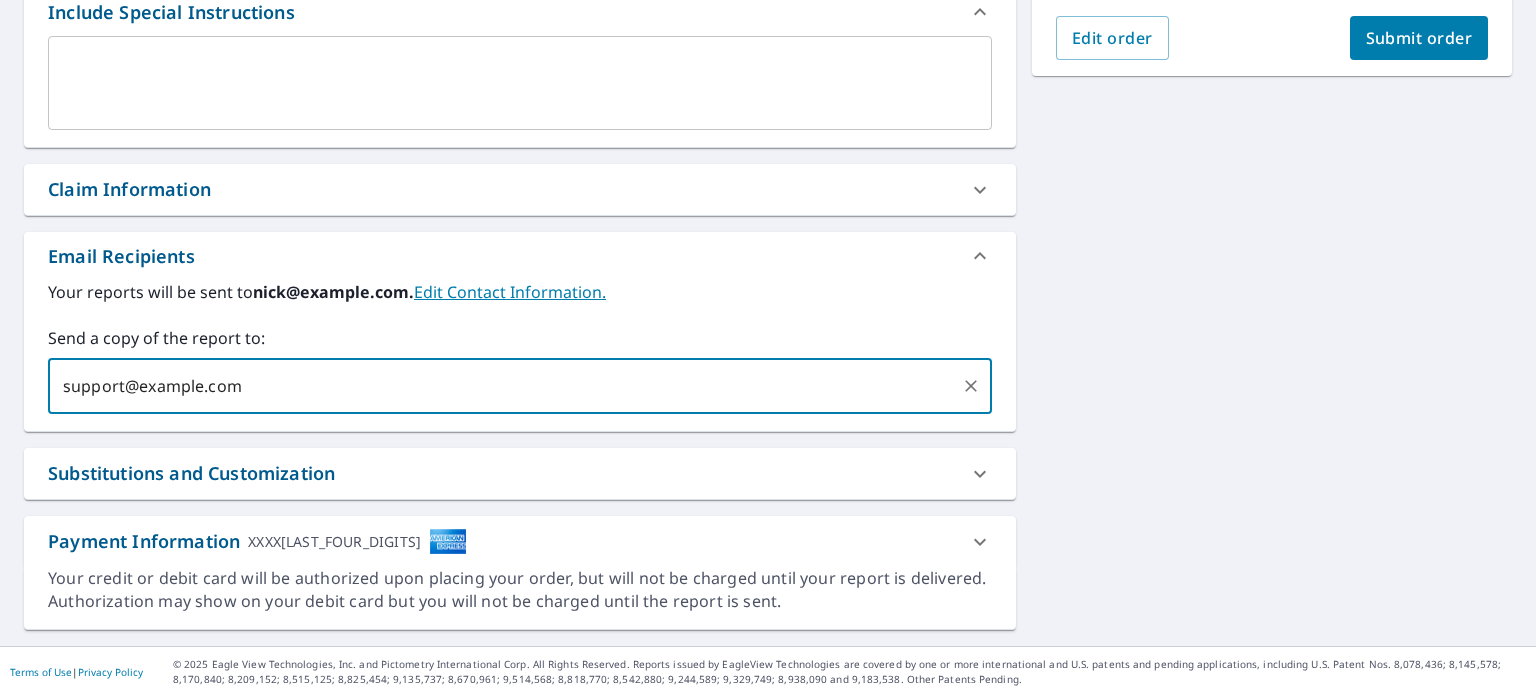 type 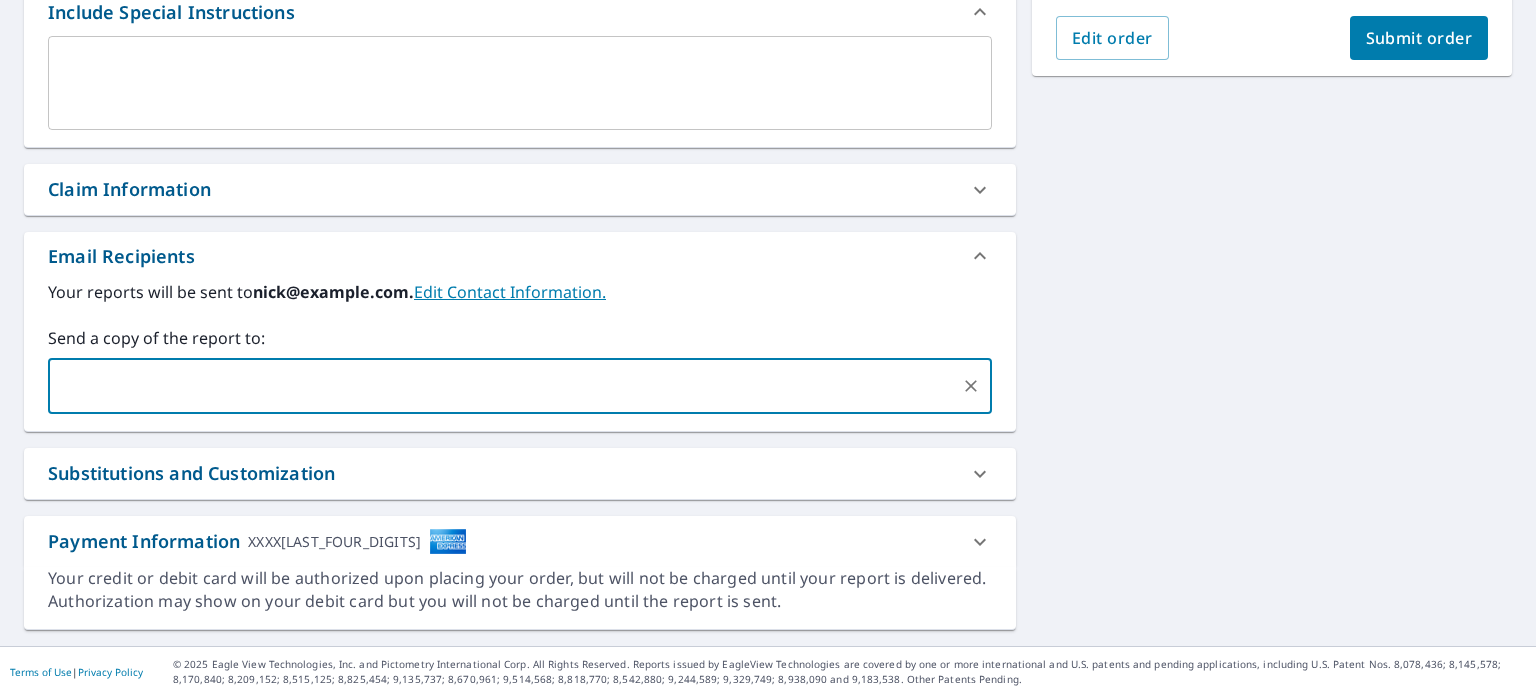 checkbox on "true" 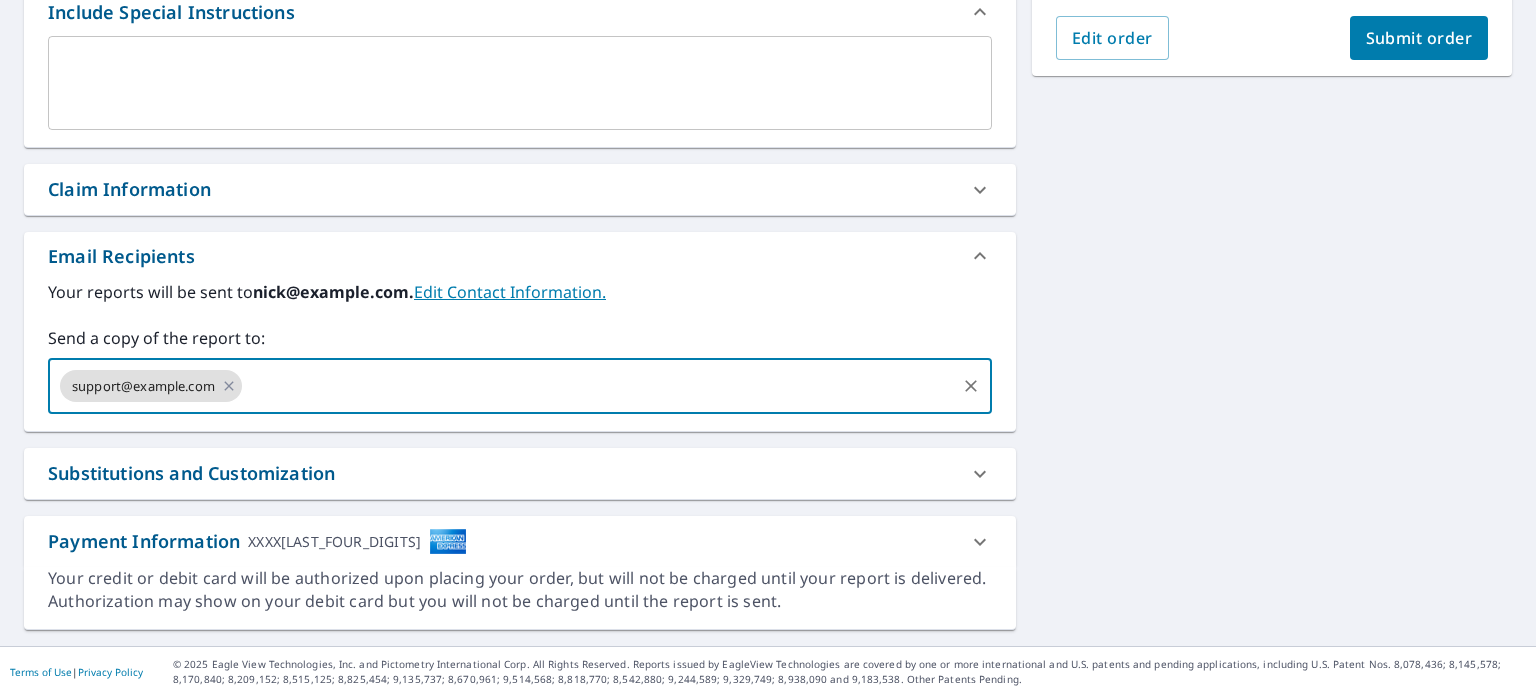 paste on "support@example.com" 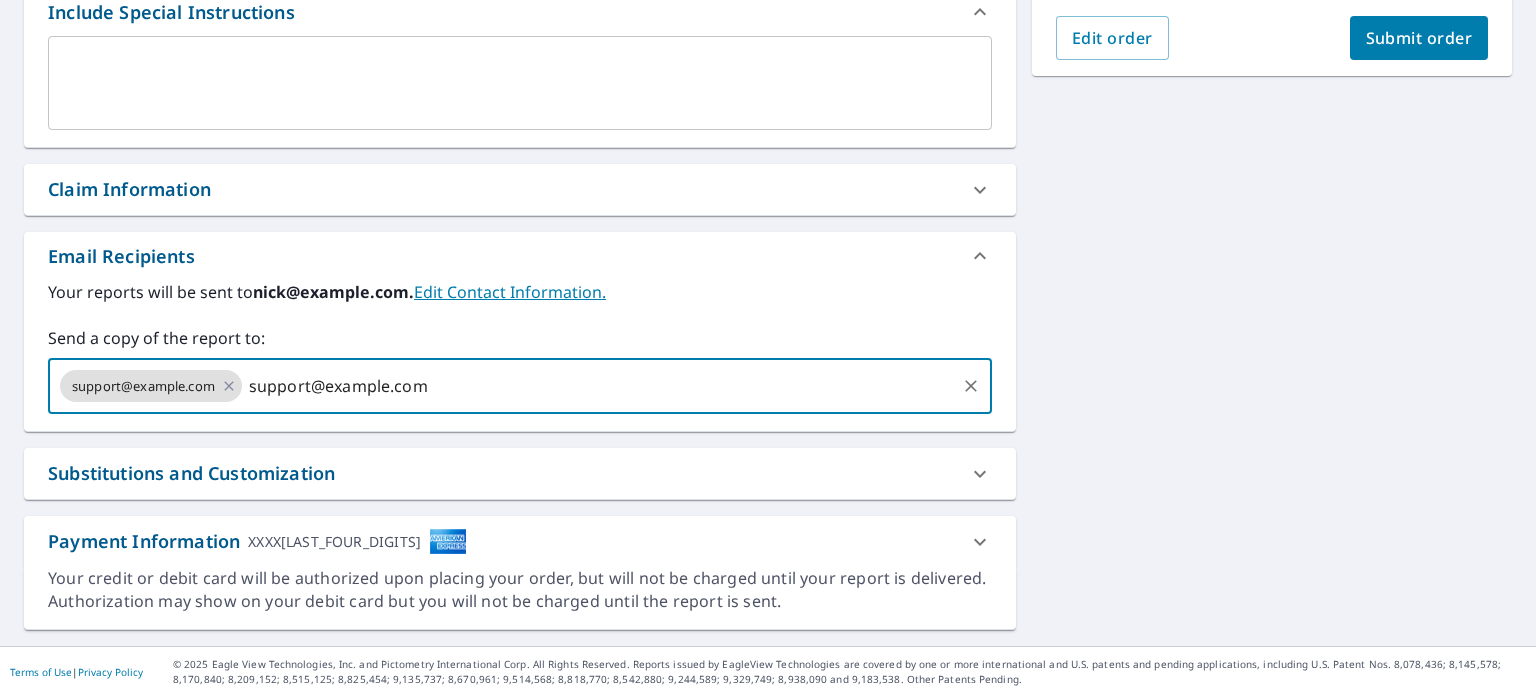 drag, startPoint x: 335, startPoint y: 386, endPoint x: 277, endPoint y: 383, distance: 58.077534 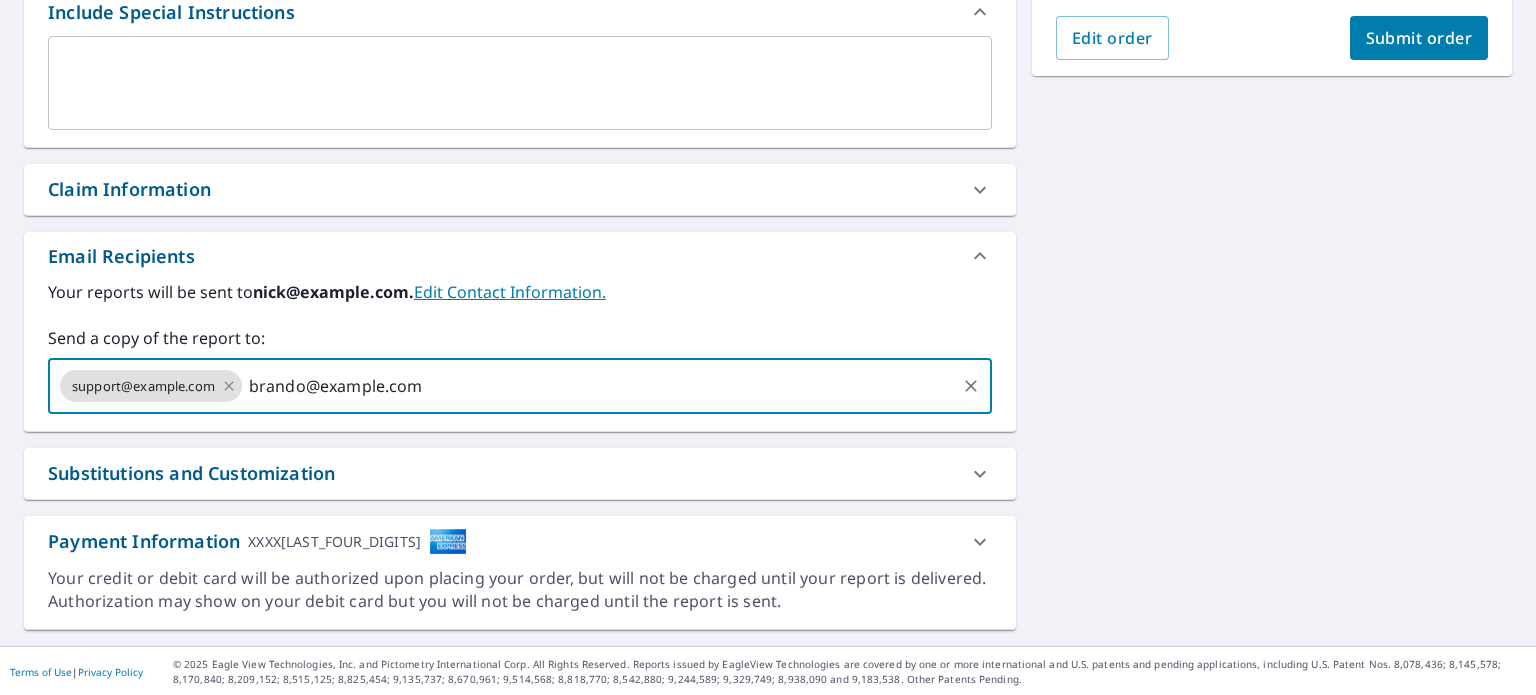 type on "brandon@example.com" 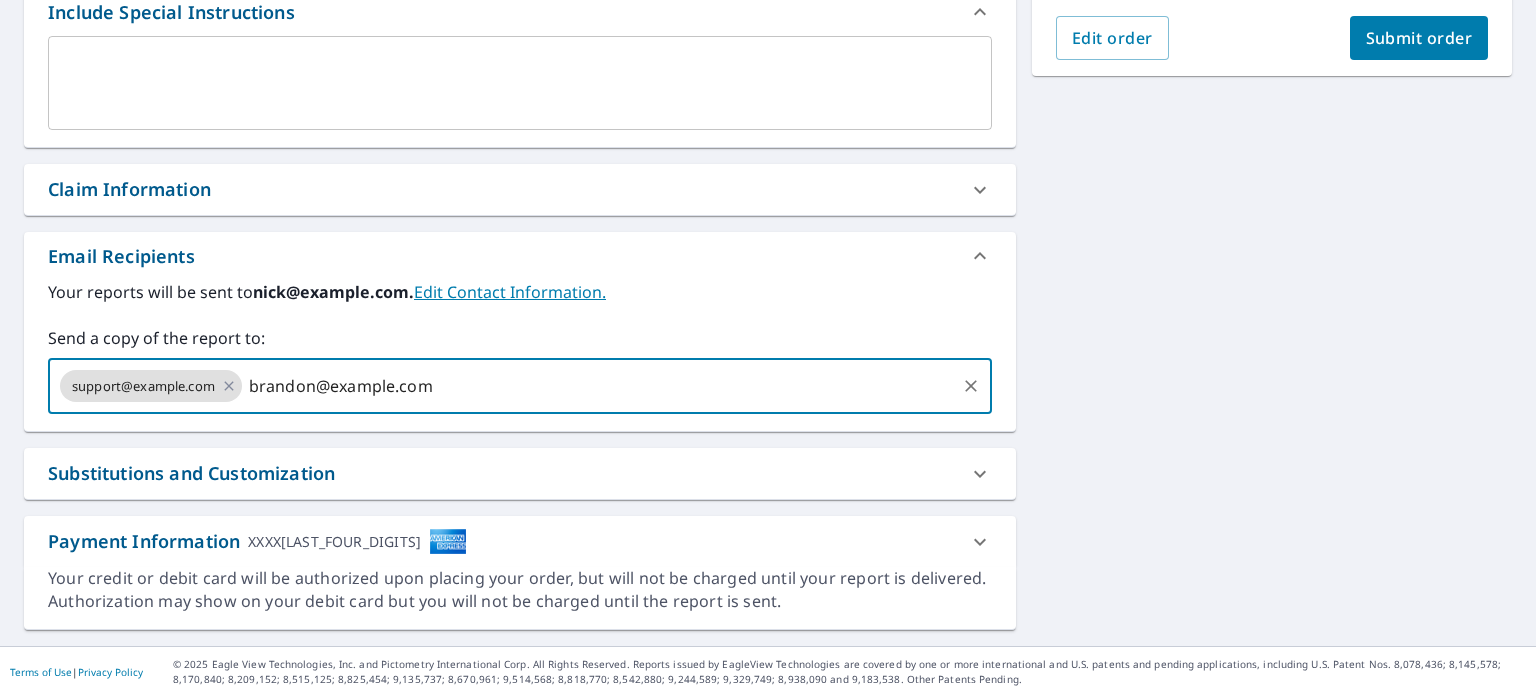 click on "brandon@example.com" at bounding box center (599, 386) 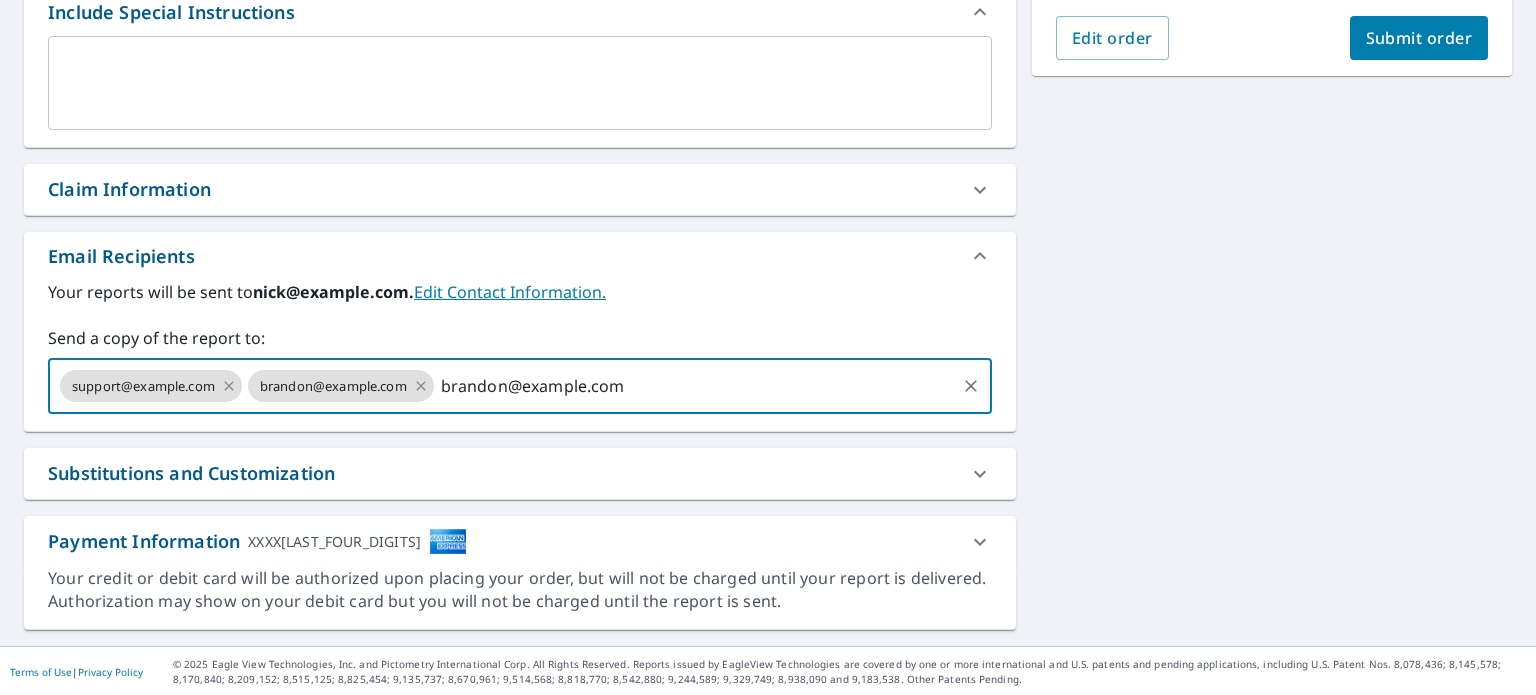 type 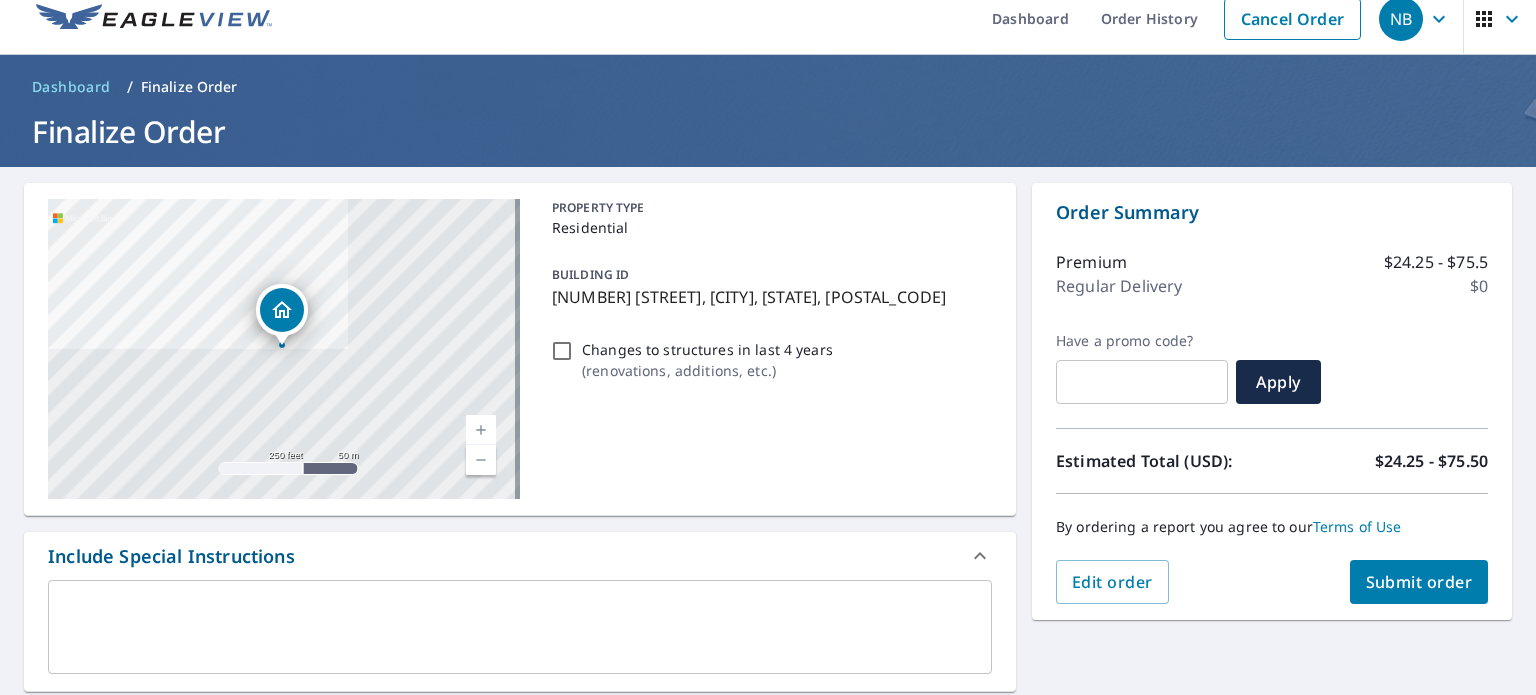 scroll, scrollTop: 0, scrollLeft: 0, axis: both 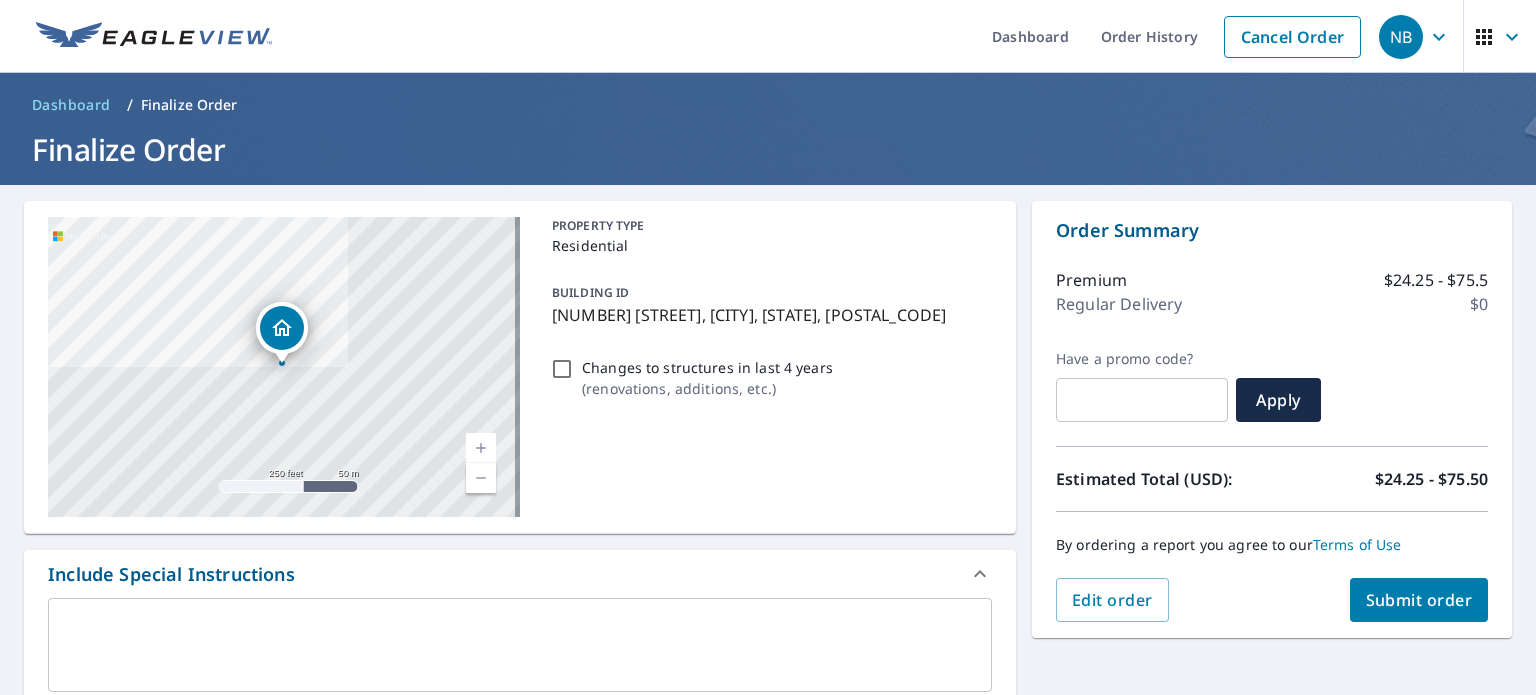 click on "Submit order" at bounding box center (1419, 600) 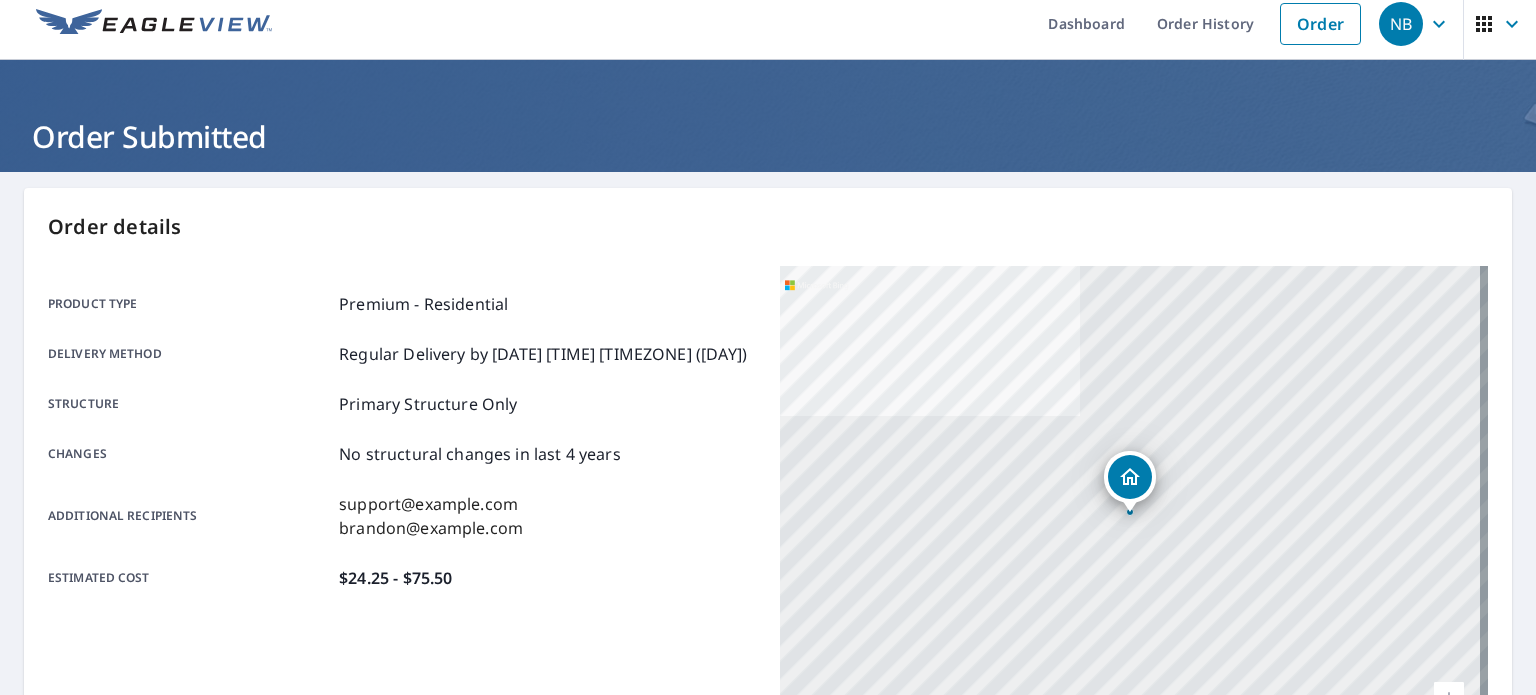 scroll, scrollTop: 0, scrollLeft: 0, axis: both 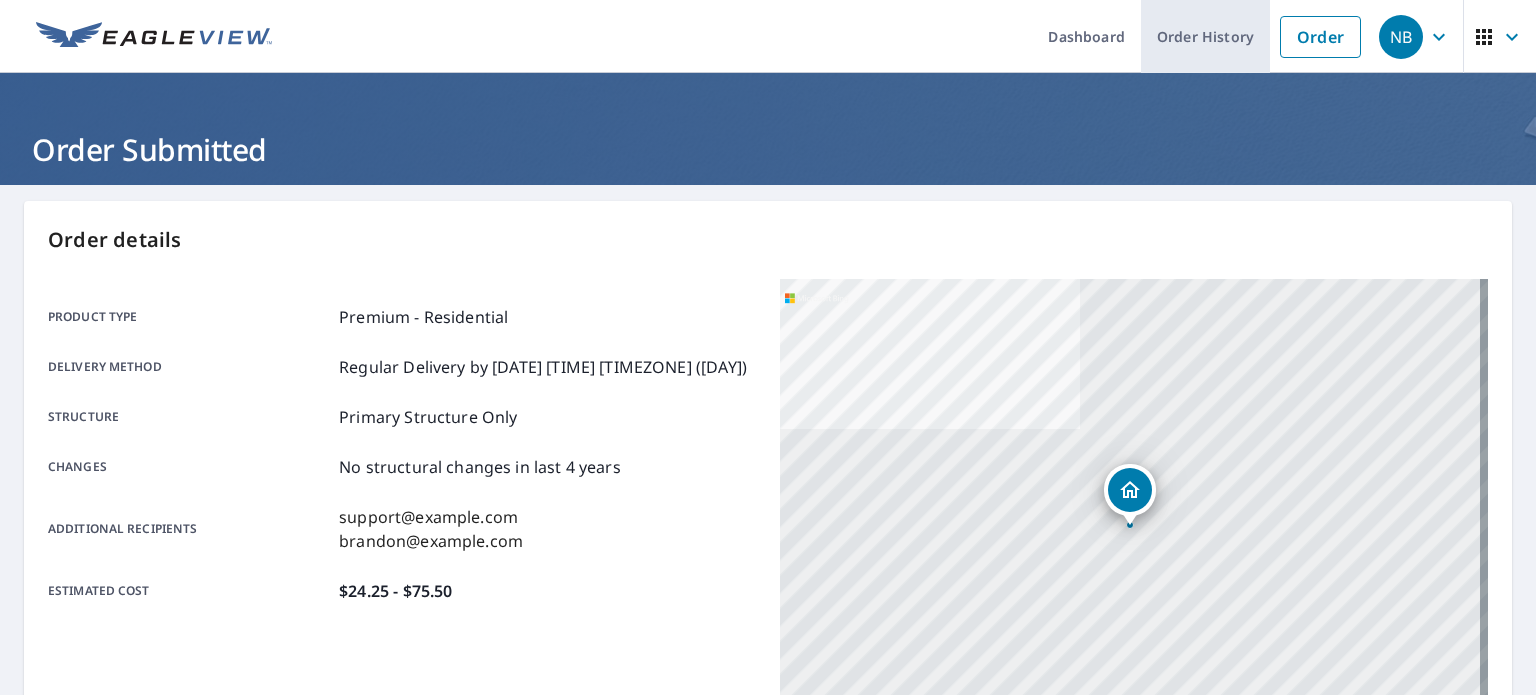 click on "Order History" at bounding box center (1205, 36) 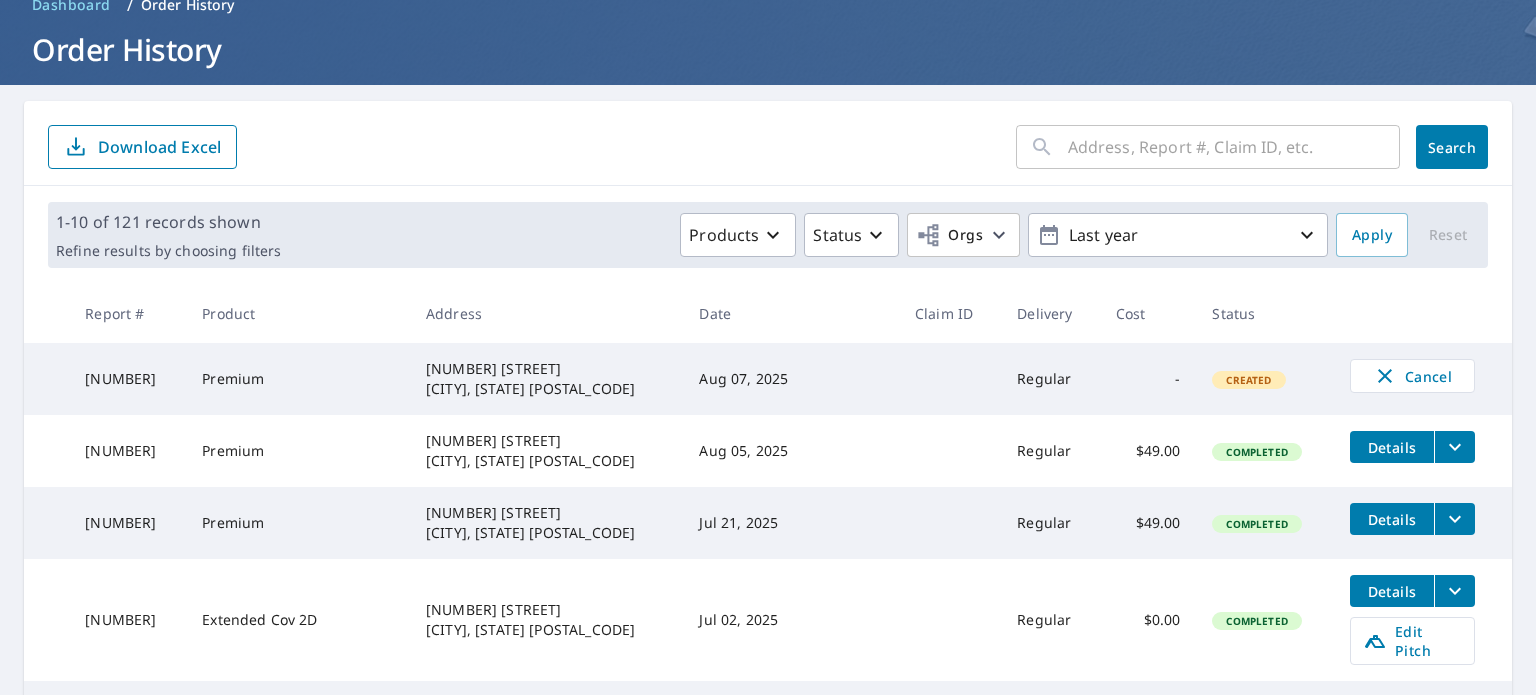 scroll, scrollTop: 200, scrollLeft: 0, axis: vertical 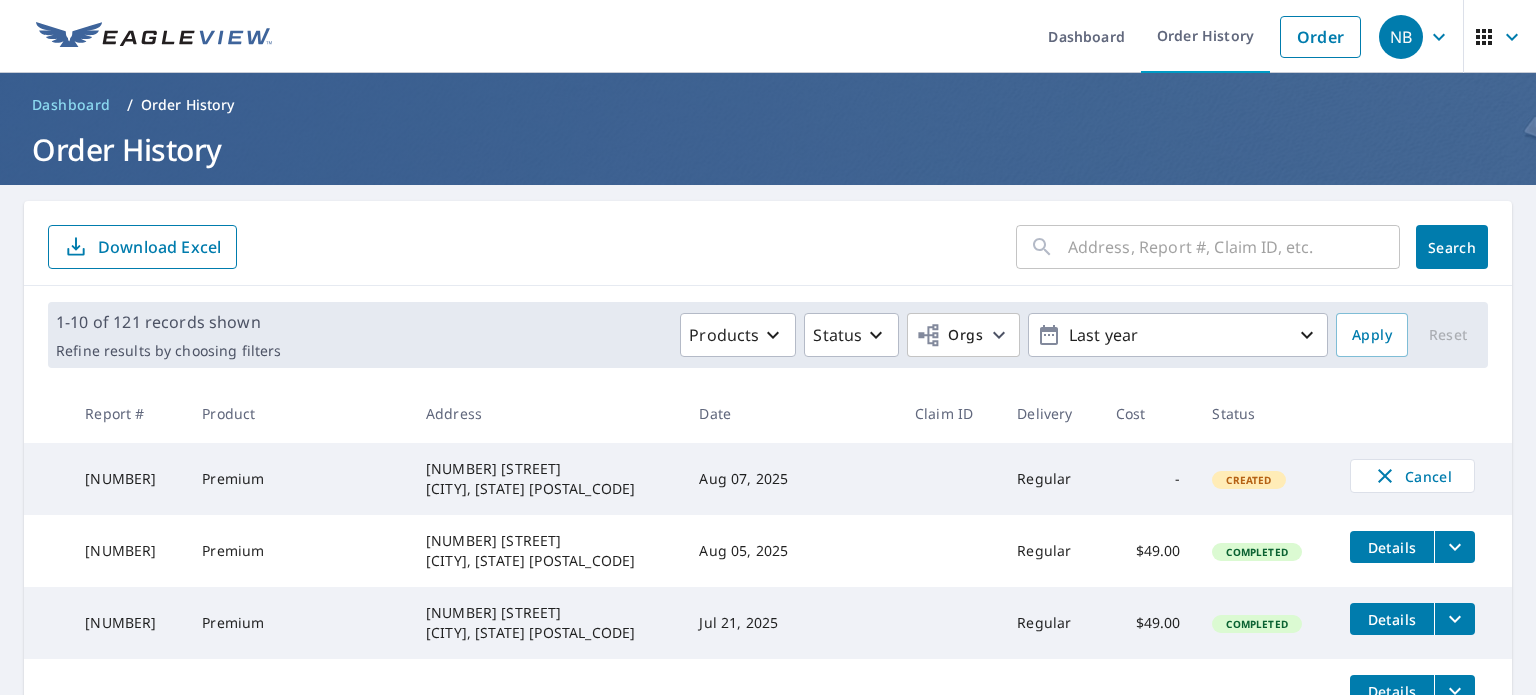 click at bounding box center [1500, 37] 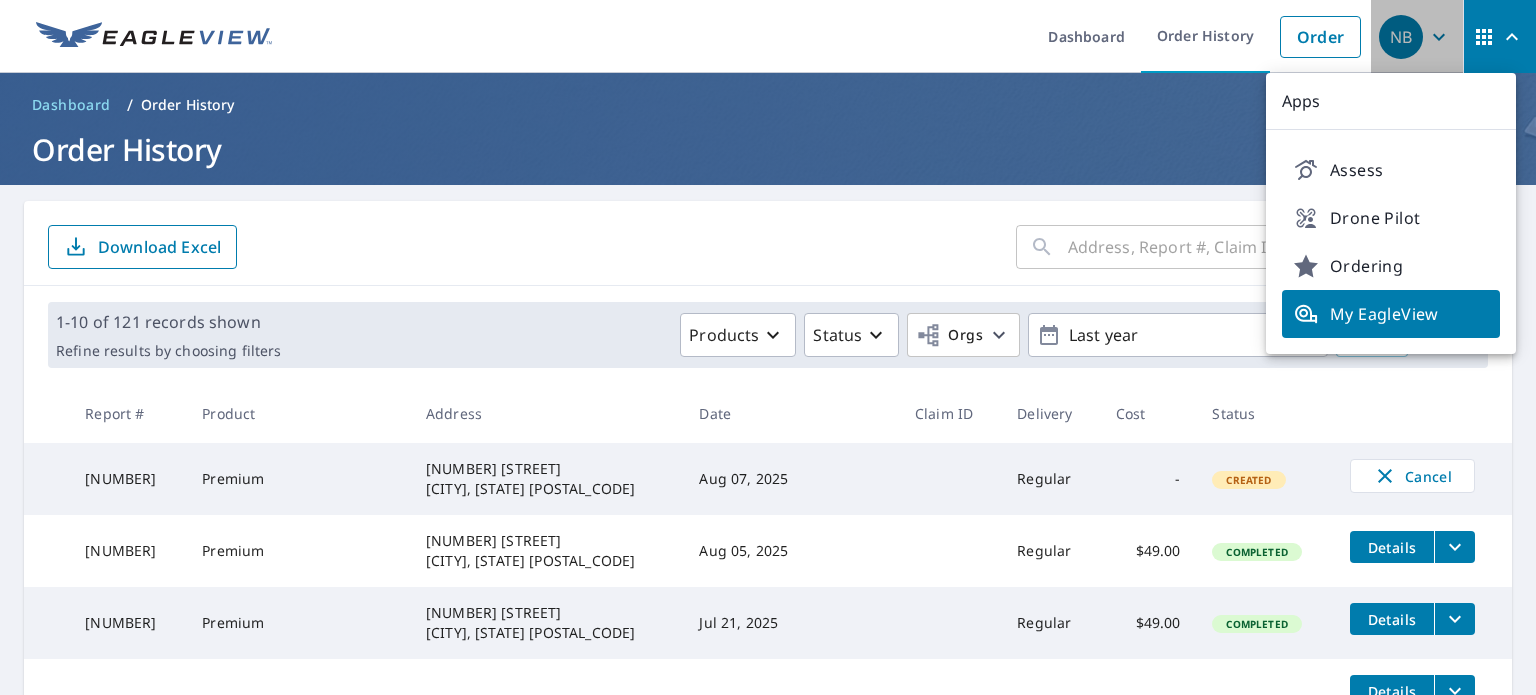 click 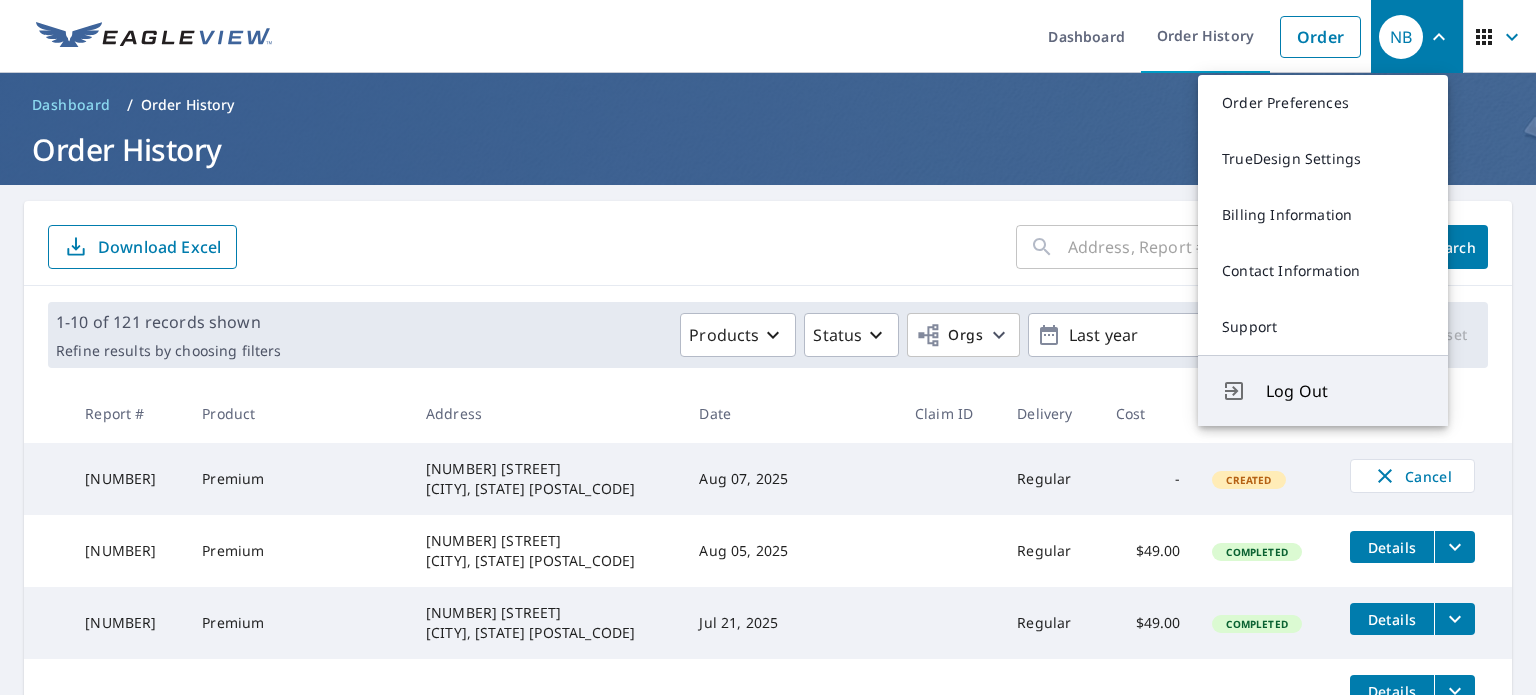 click on "Log Out" at bounding box center (1345, 391) 